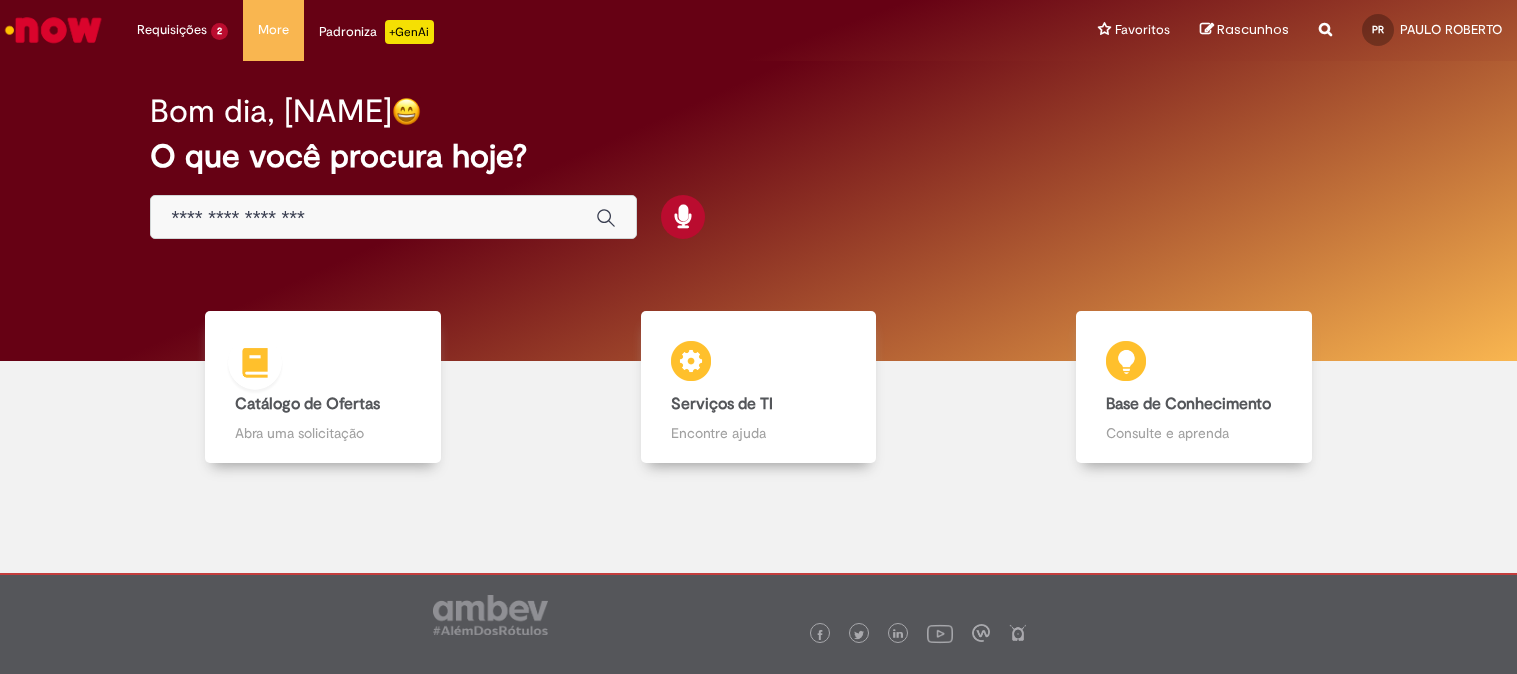 scroll, scrollTop: 0, scrollLeft: 0, axis: both 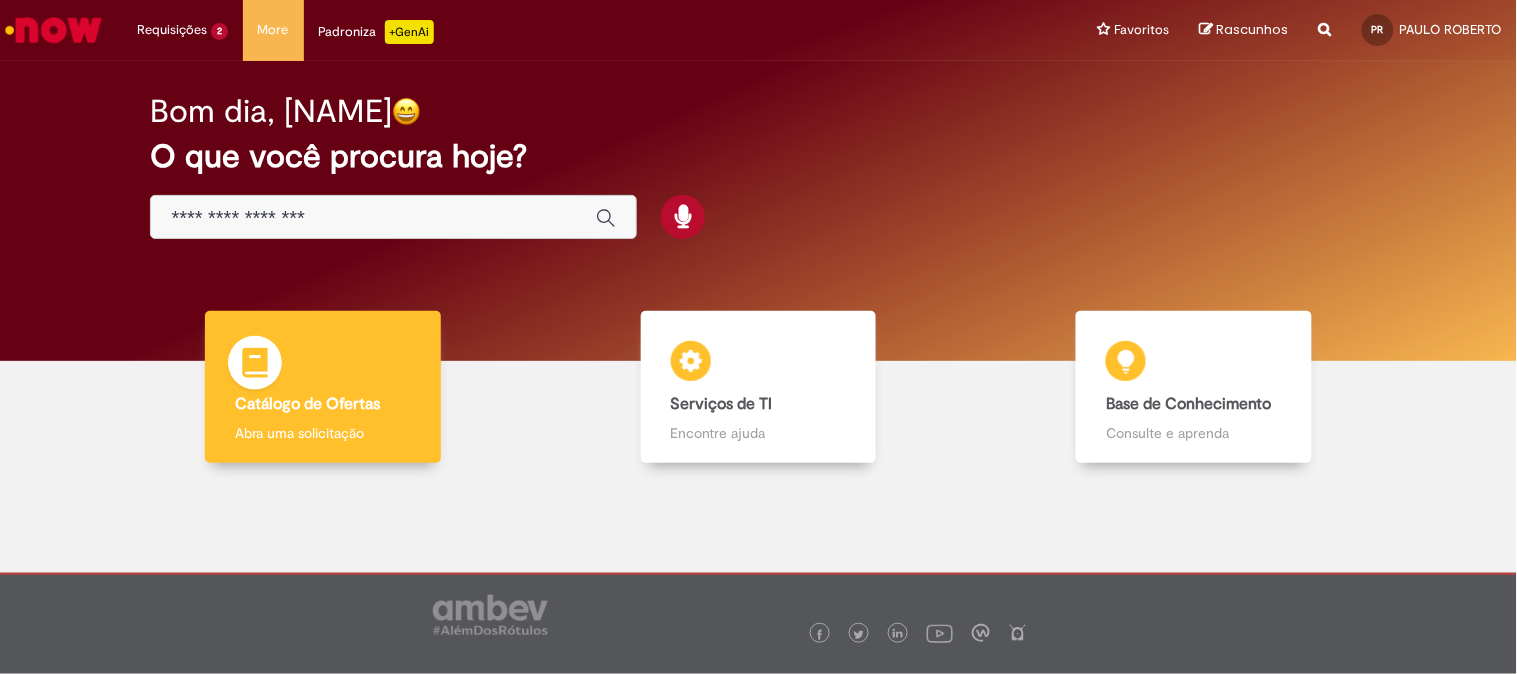 click on "Catálogo de Ofertas" at bounding box center [307, 404] 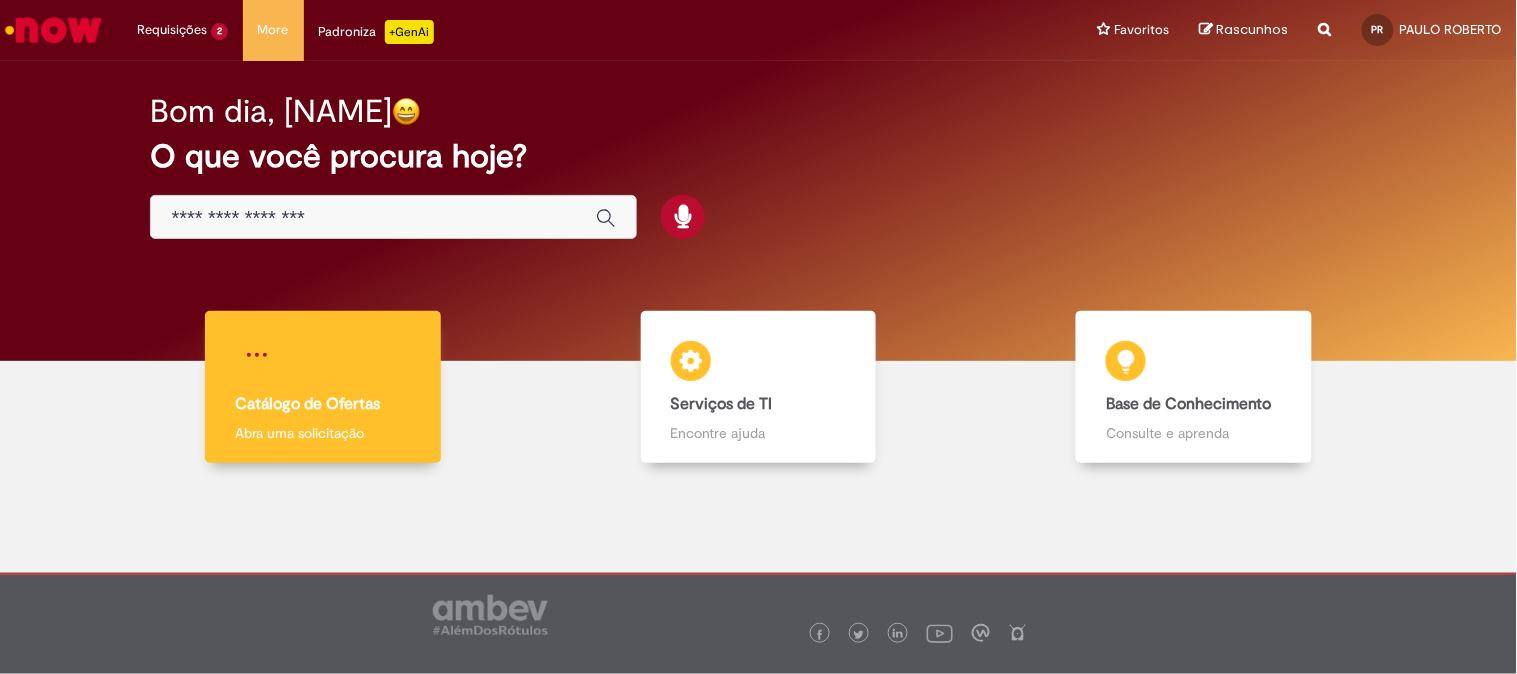 click on "Catálogo de Ofertas" at bounding box center (307, 404) 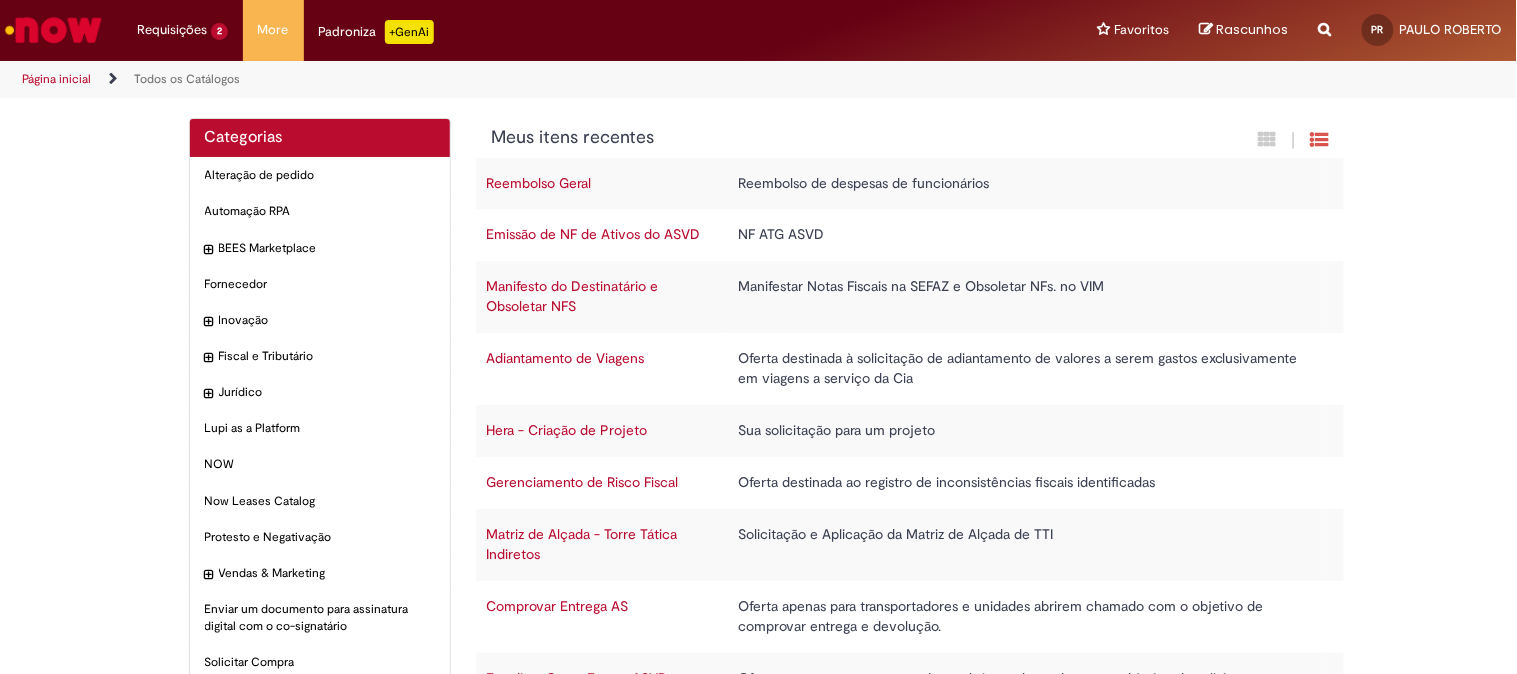 click on "Emissão de NF de Ativos do ASVD" at bounding box center [593, 234] 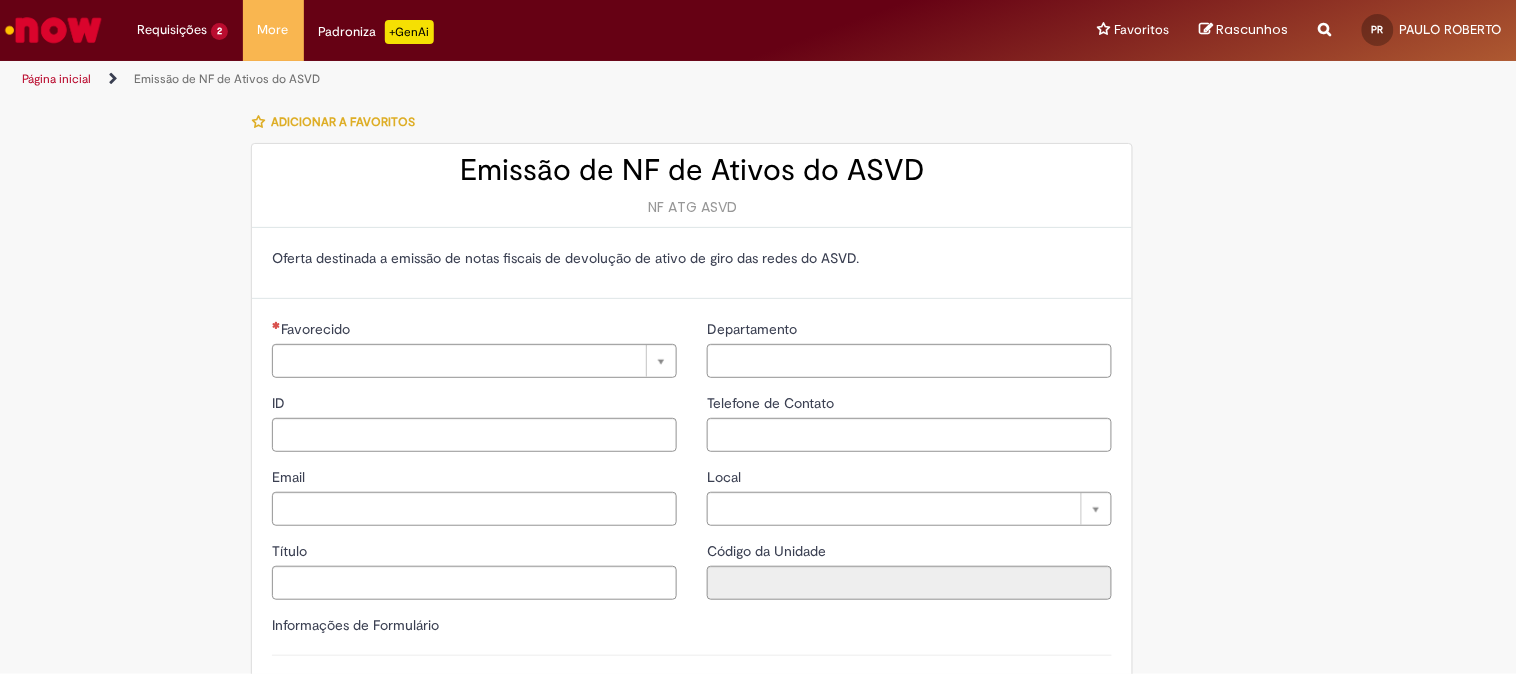type on "**********" 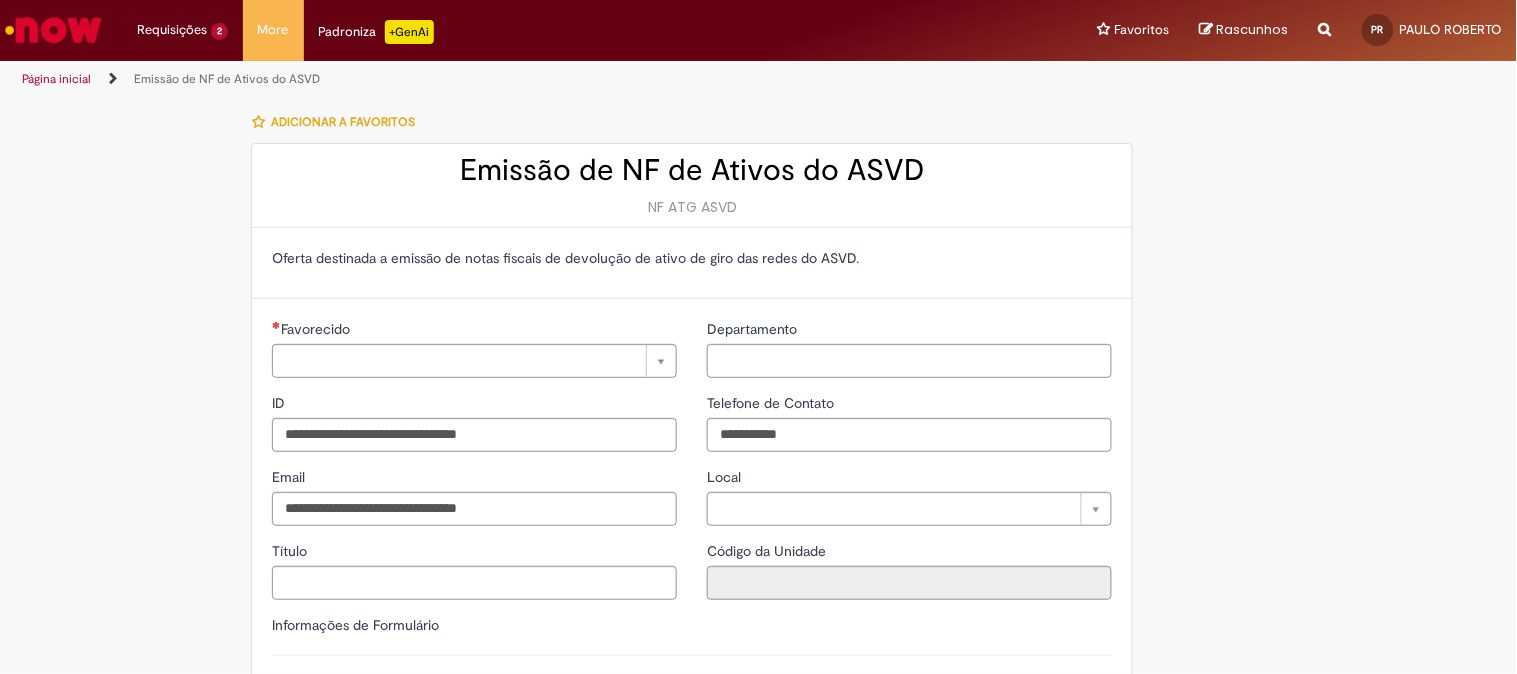 type on "**********" 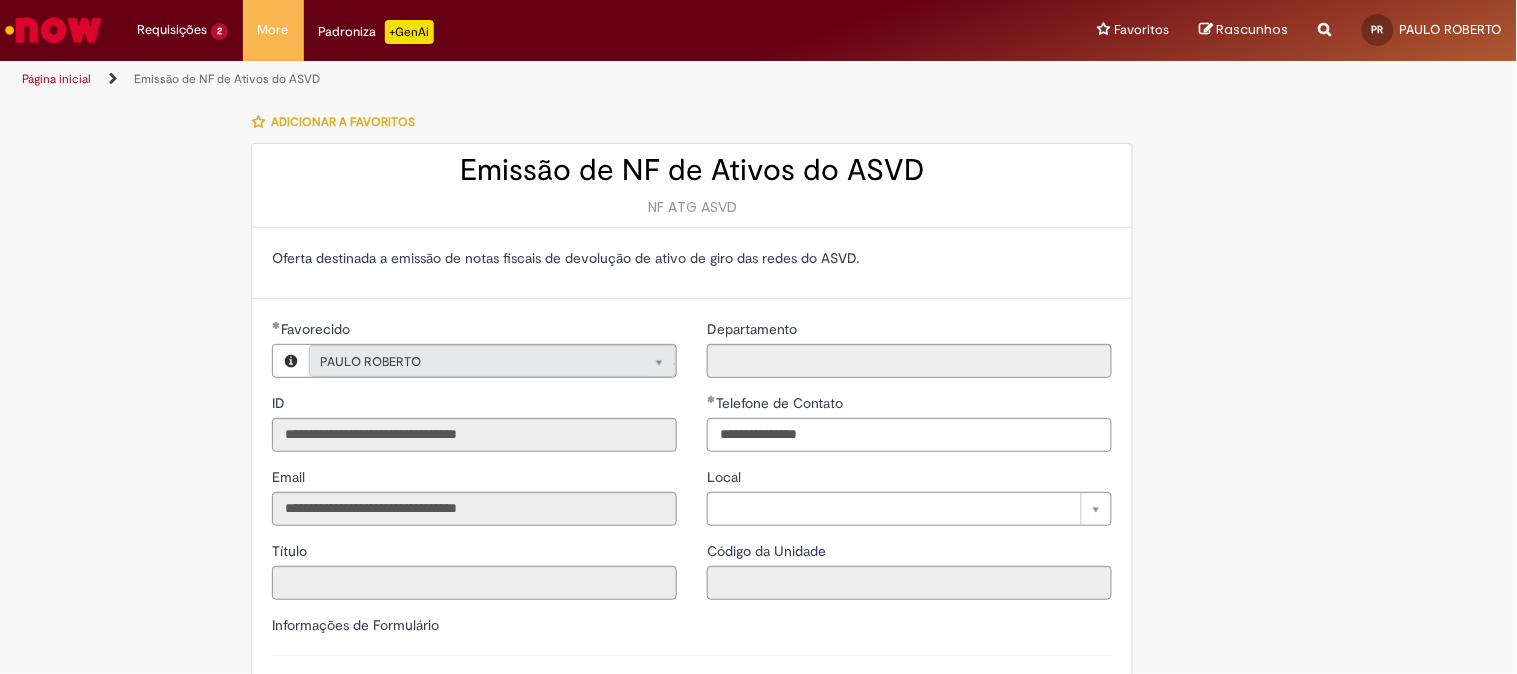 scroll, scrollTop: 333, scrollLeft: 0, axis: vertical 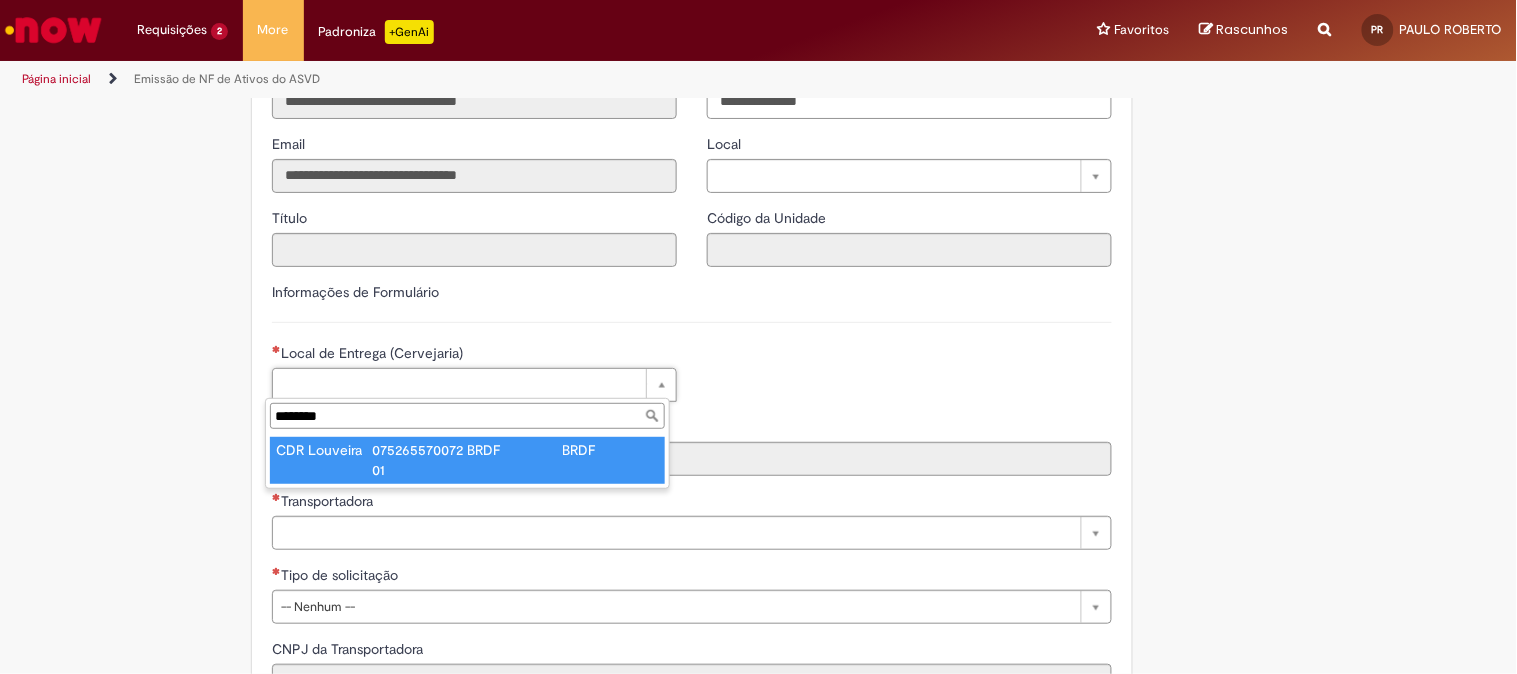 type on "********" 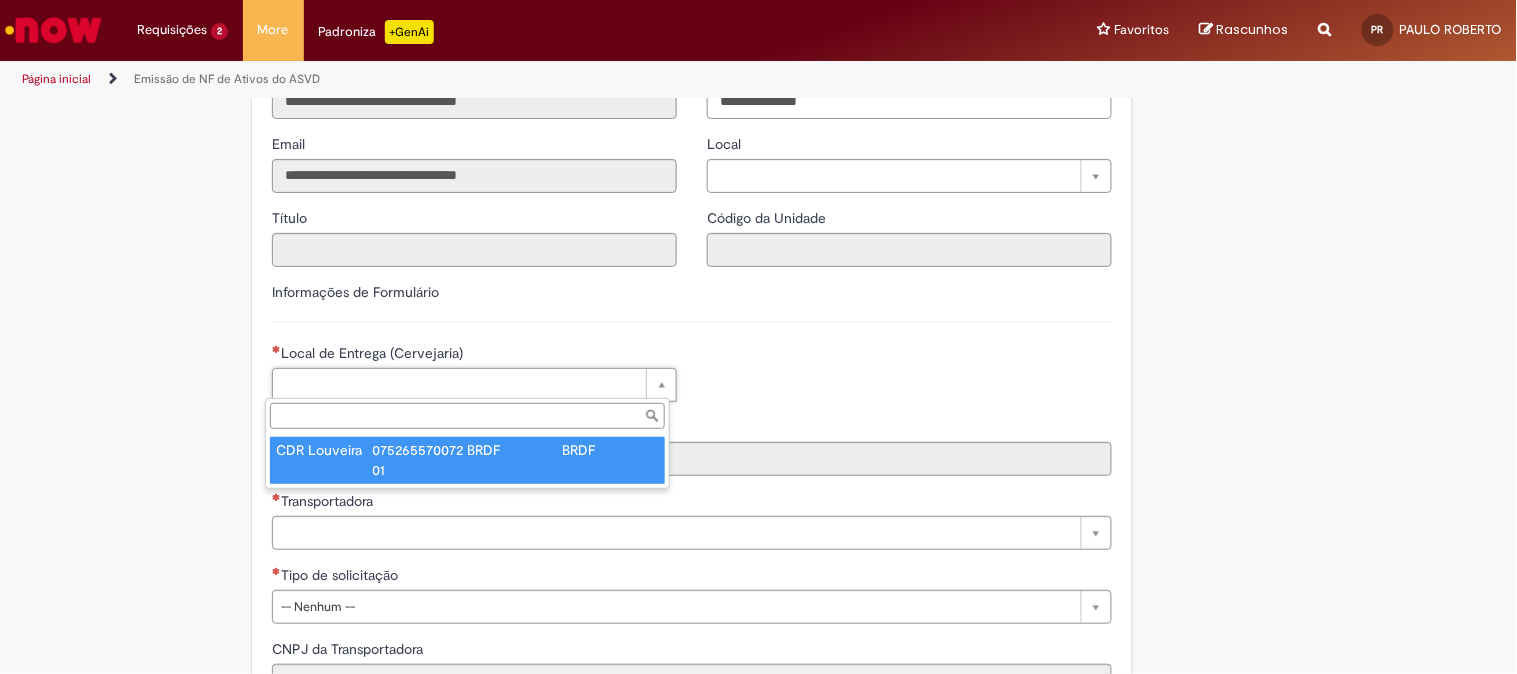 type on "****" 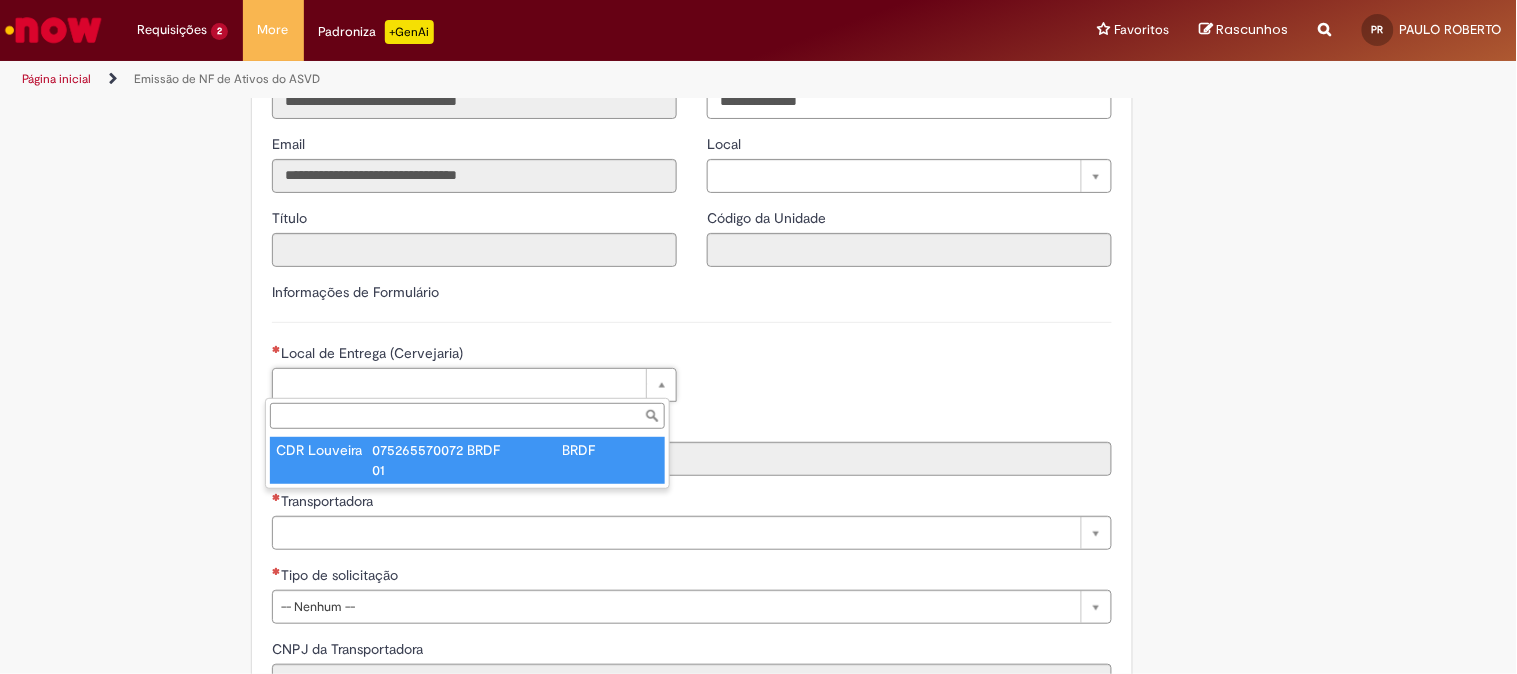 type on "**********" 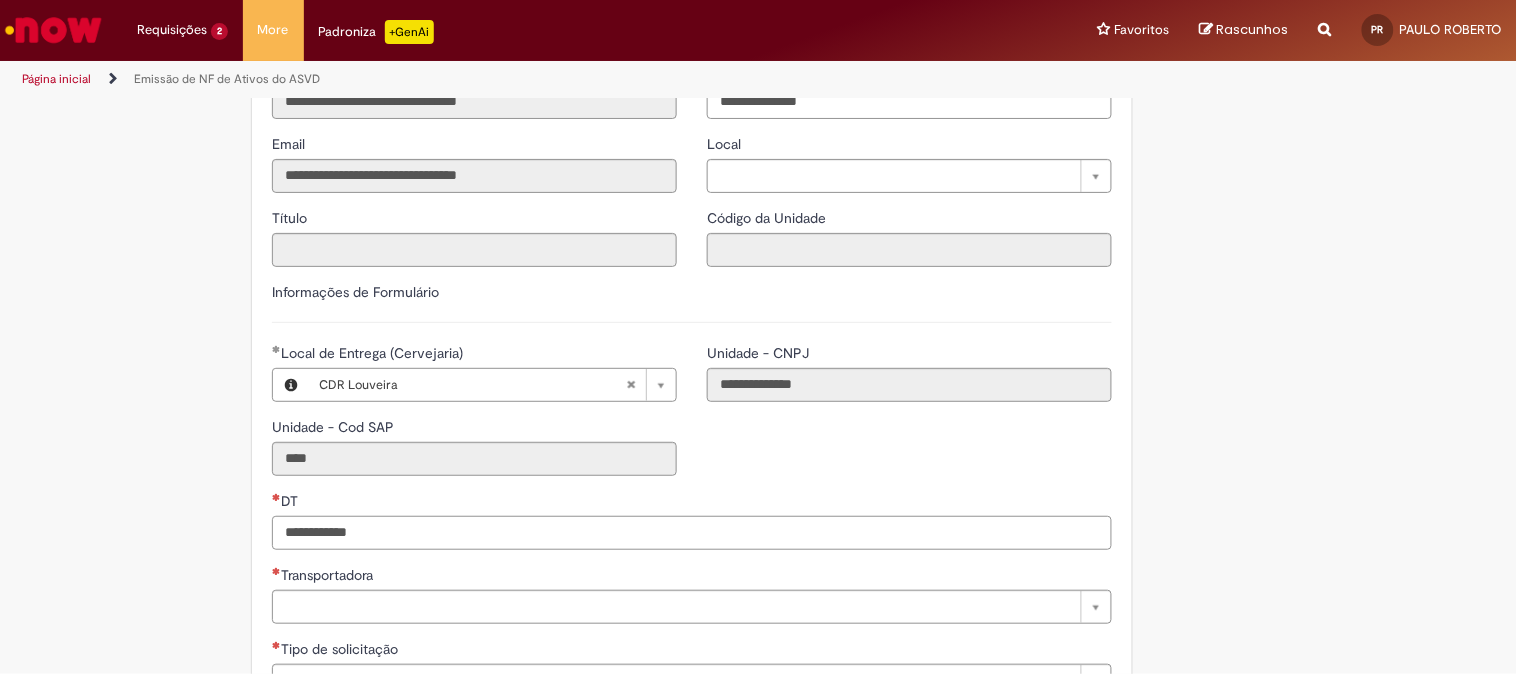 click on "DT" at bounding box center (692, 533) 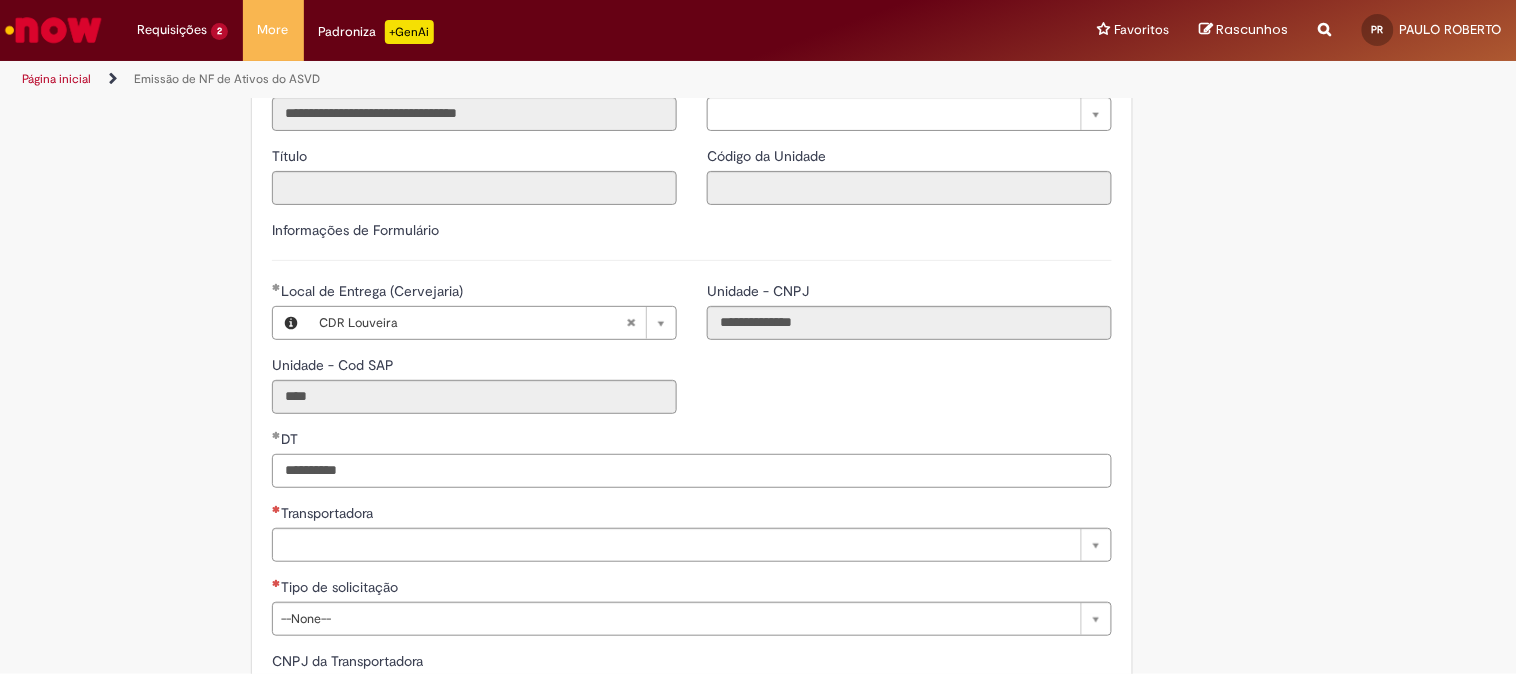 scroll, scrollTop: 444, scrollLeft: 0, axis: vertical 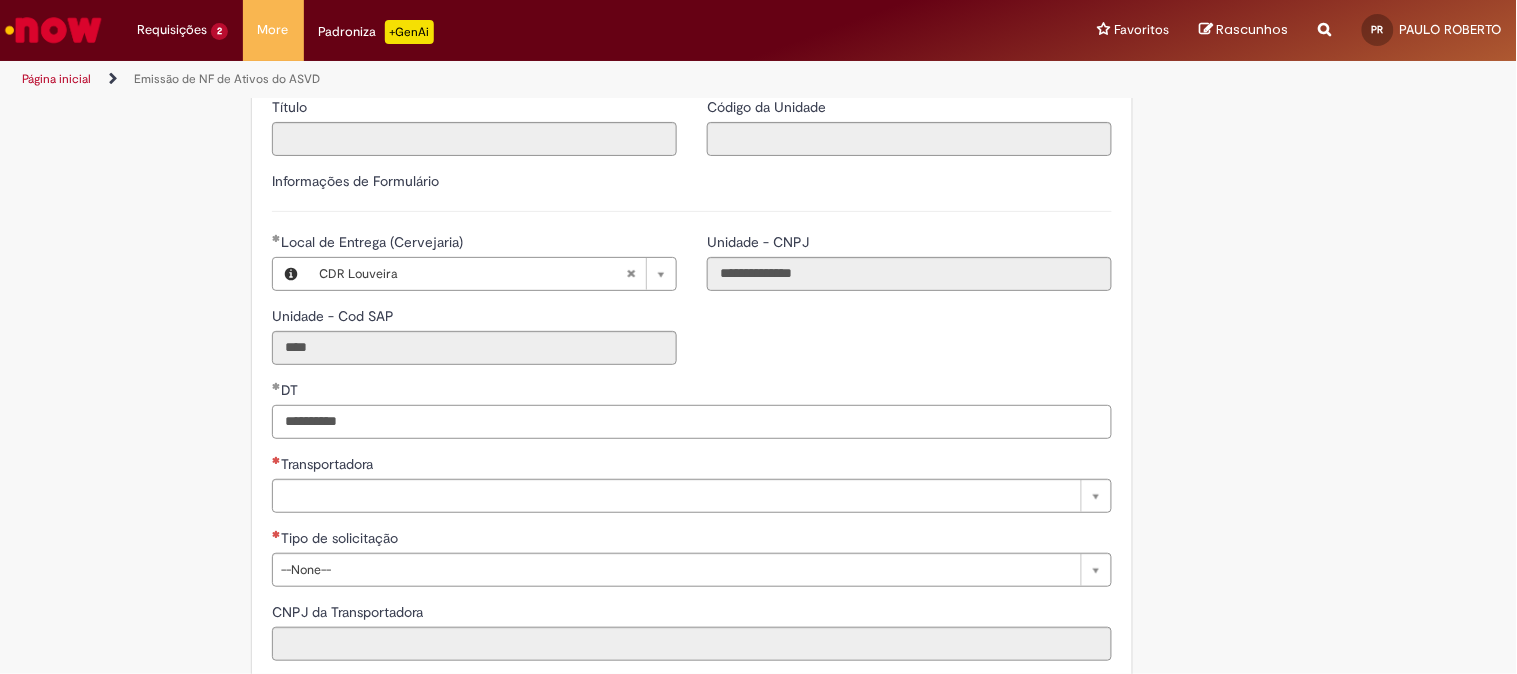 type on "**********" 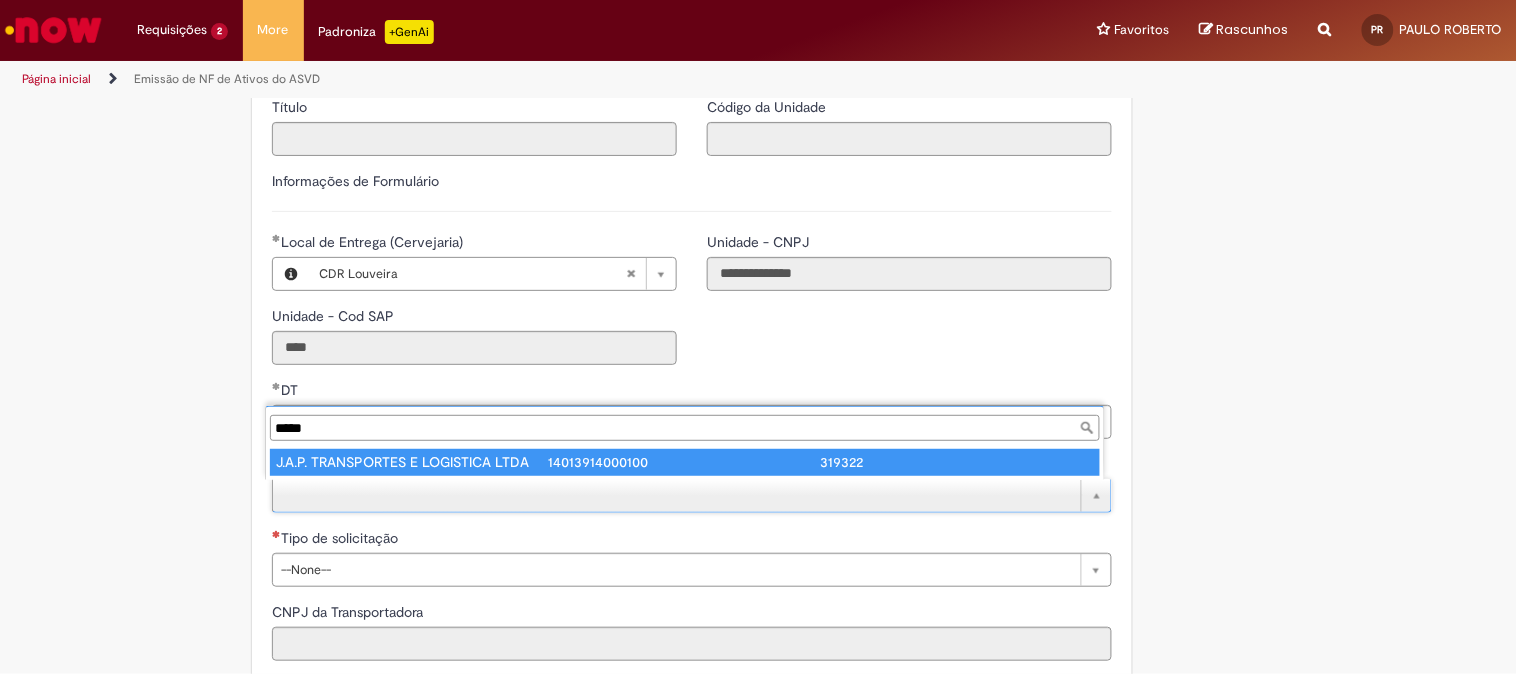 type on "*****" 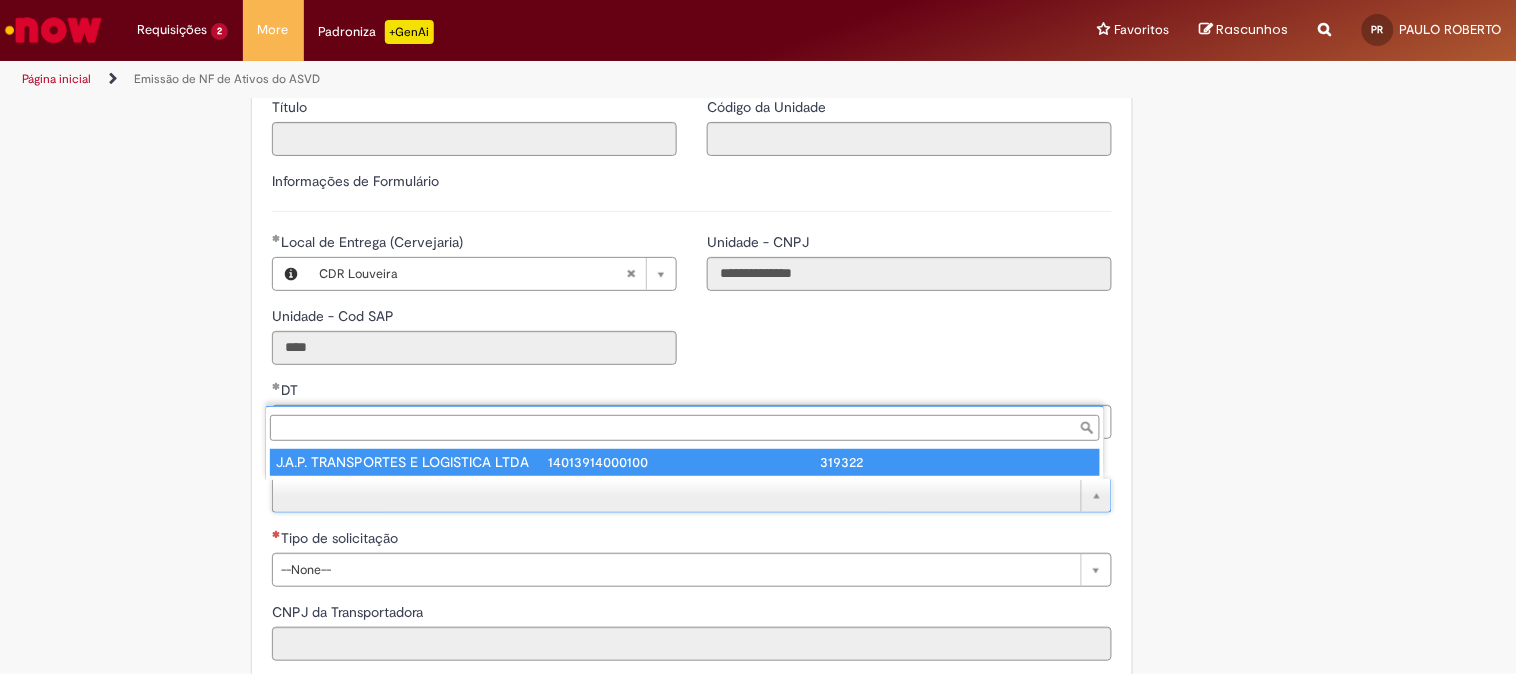 type on "**********" 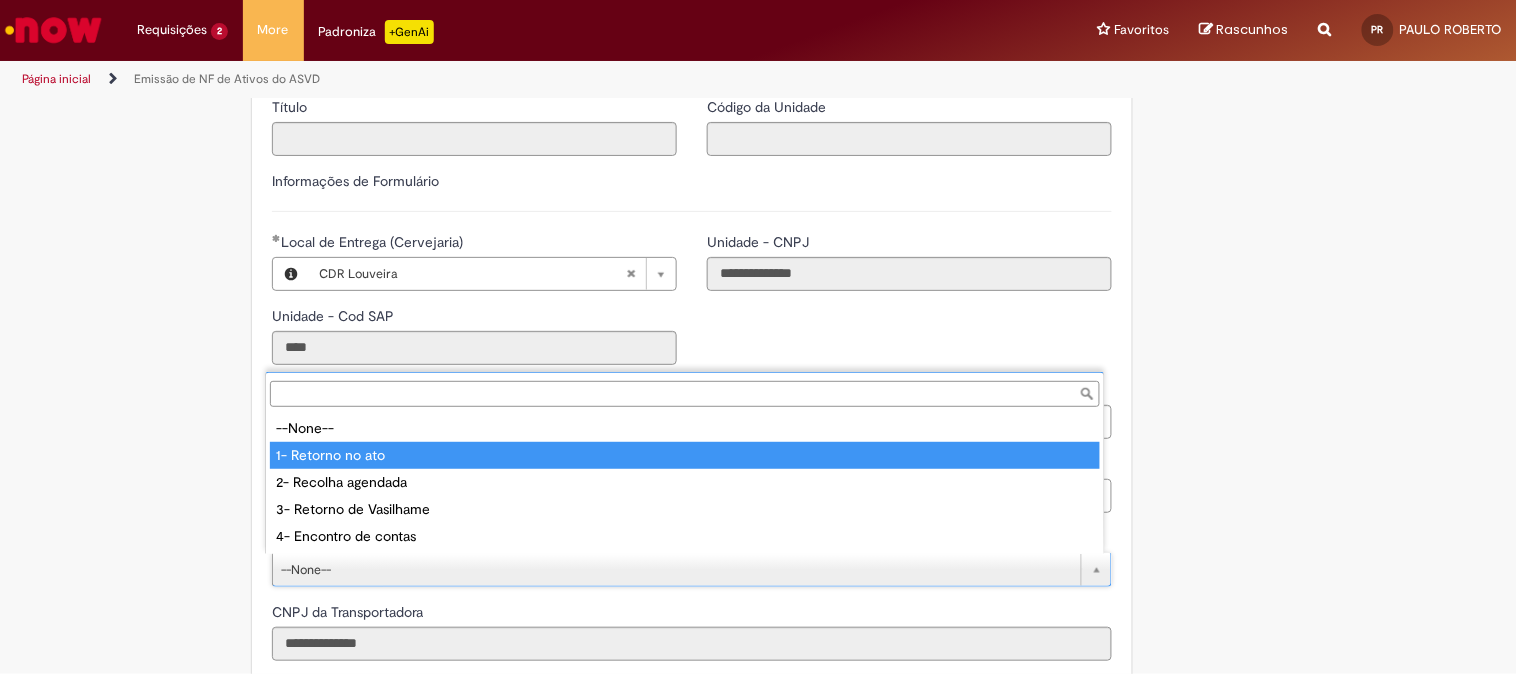 type on "**********" 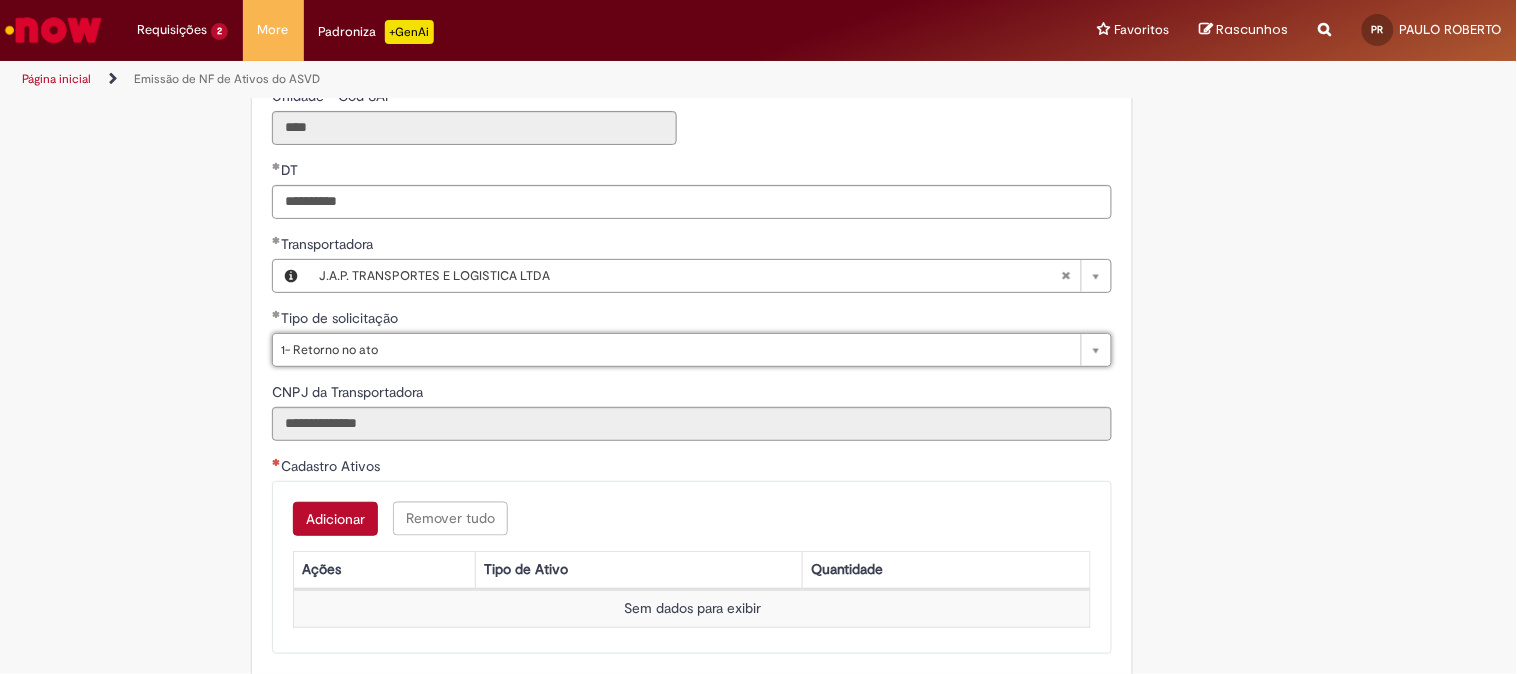 scroll, scrollTop: 666, scrollLeft: 0, axis: vertical 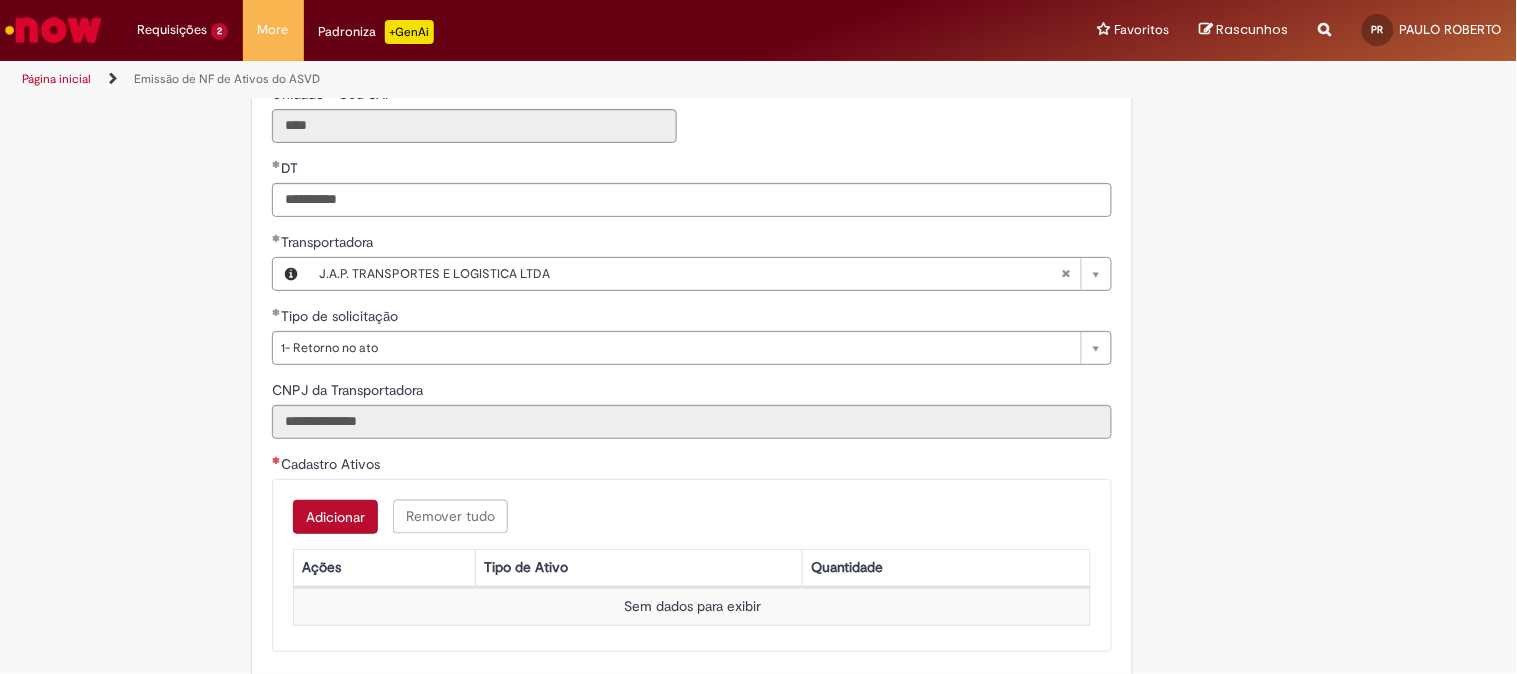 click on "Adicionar" at bounding box center [335, 517] 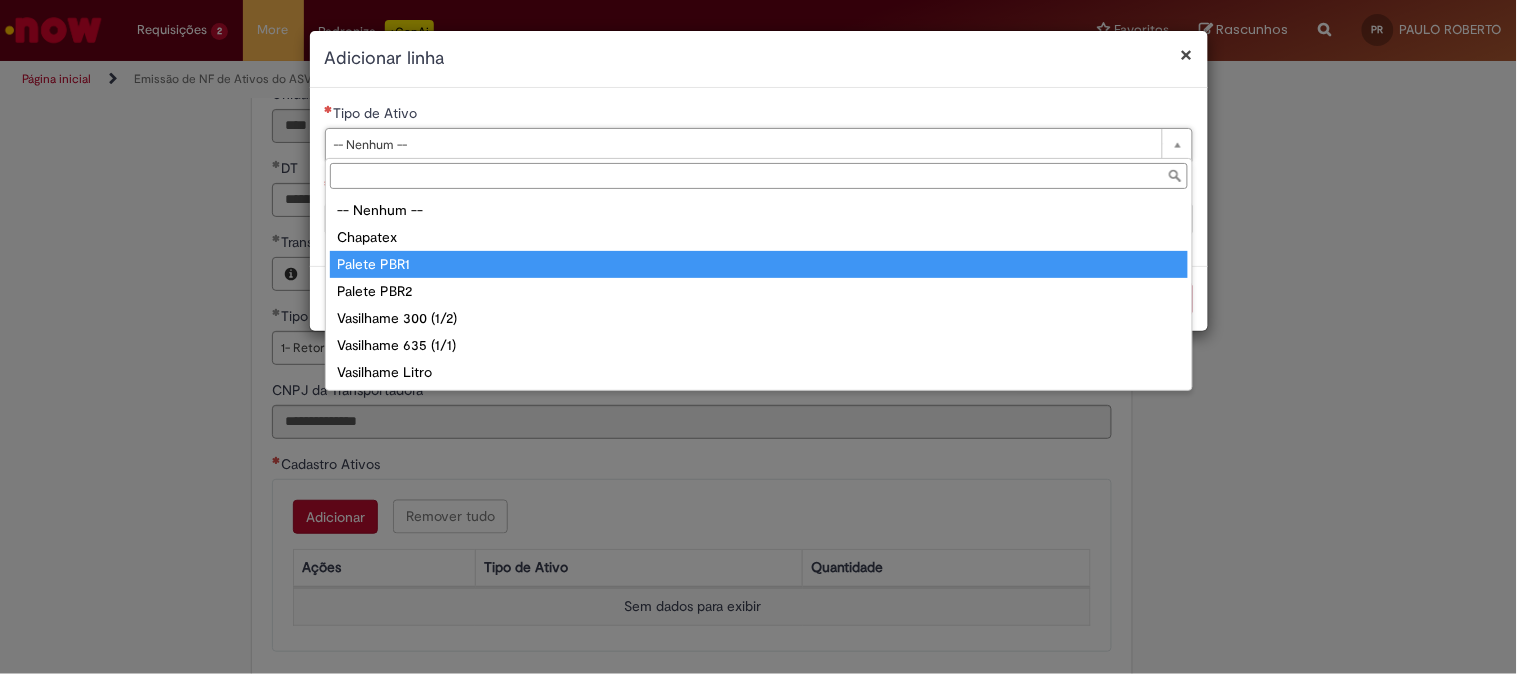 type on "**********" 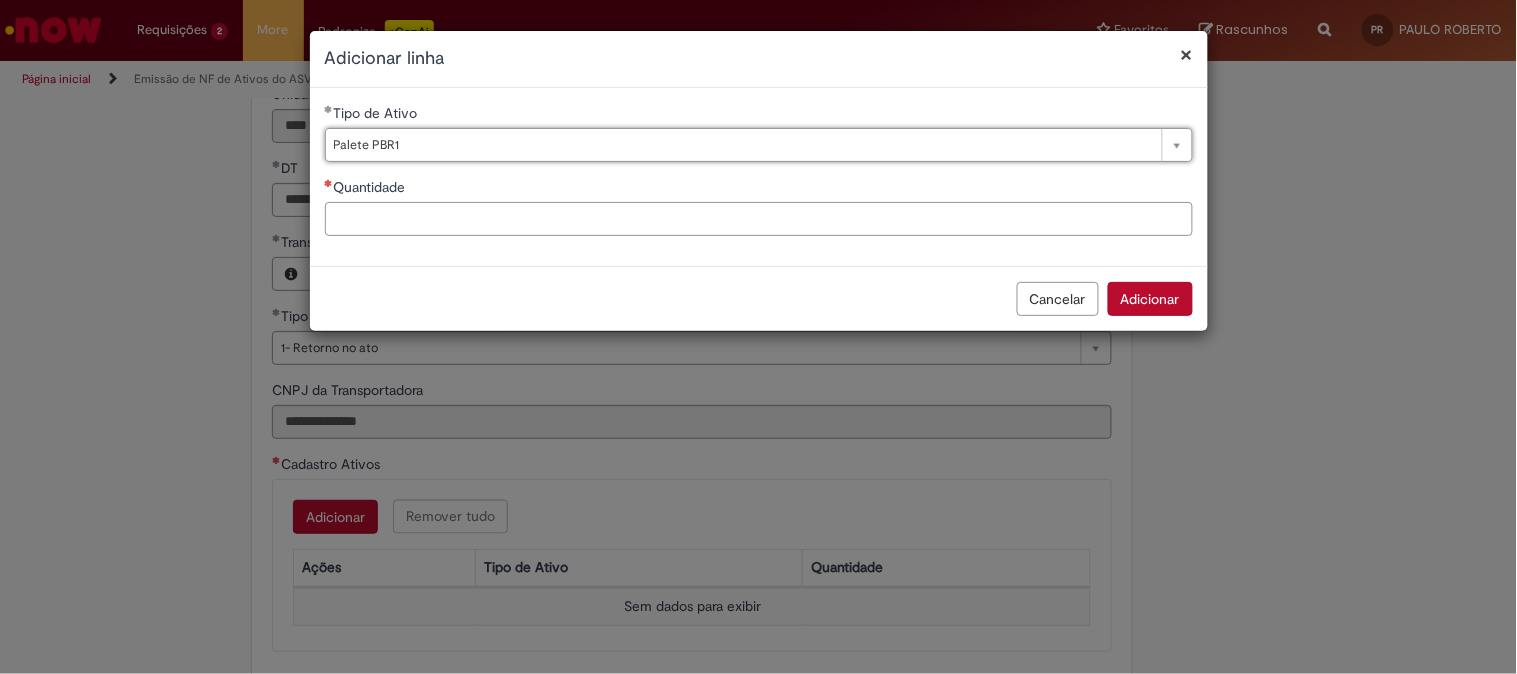 click on "Quantidade" at bounding box center (759, 219) 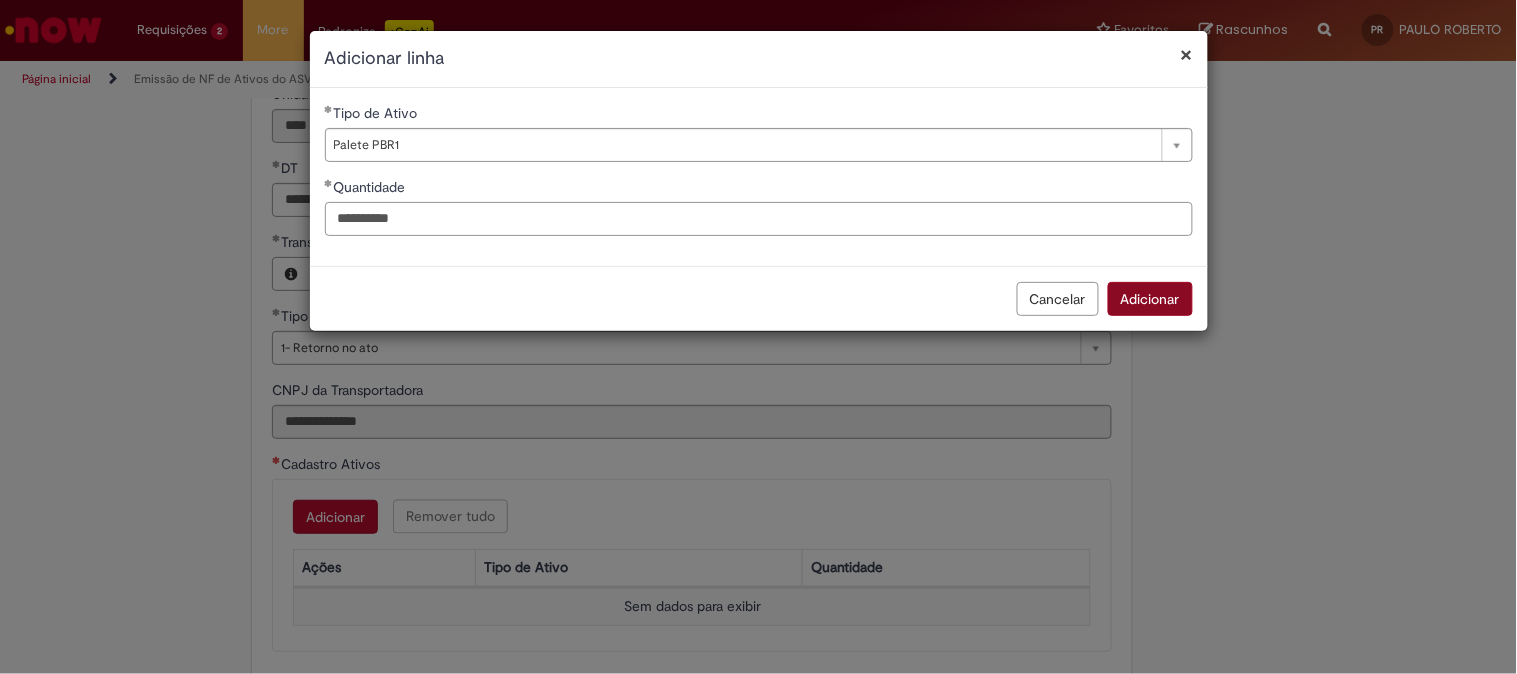 type on "**********" 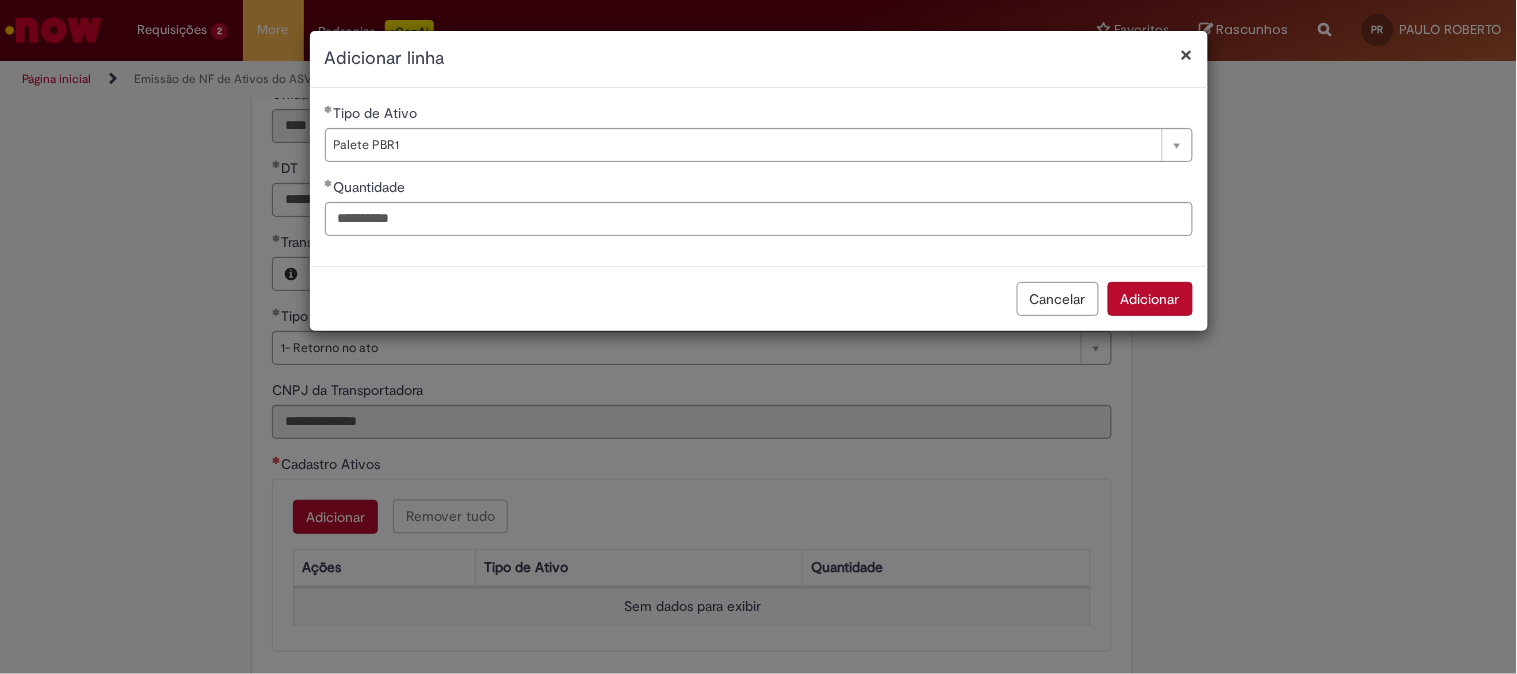 click on "Adicionar" at bounding box center (1150, 299) 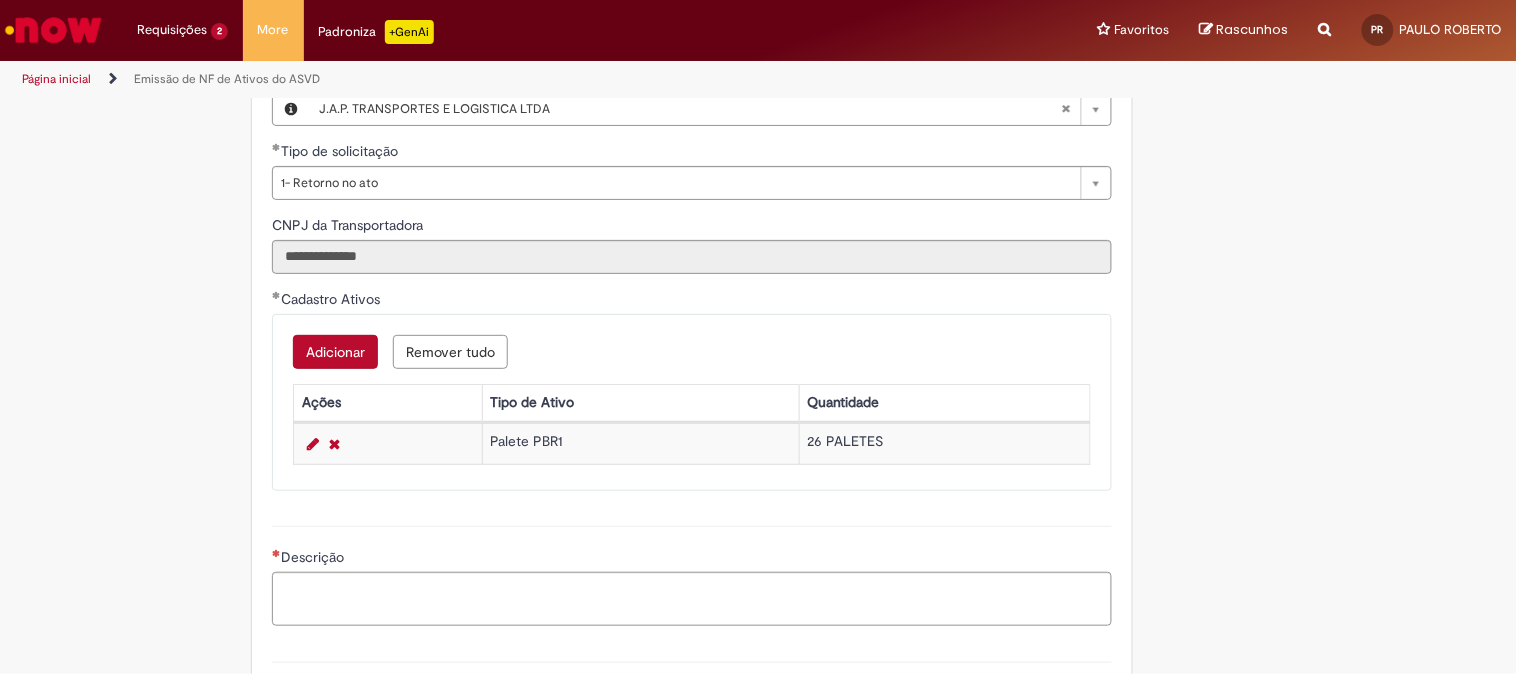 scroll, scrollTop: 1000, scrollLeft: 0, axis: vertical 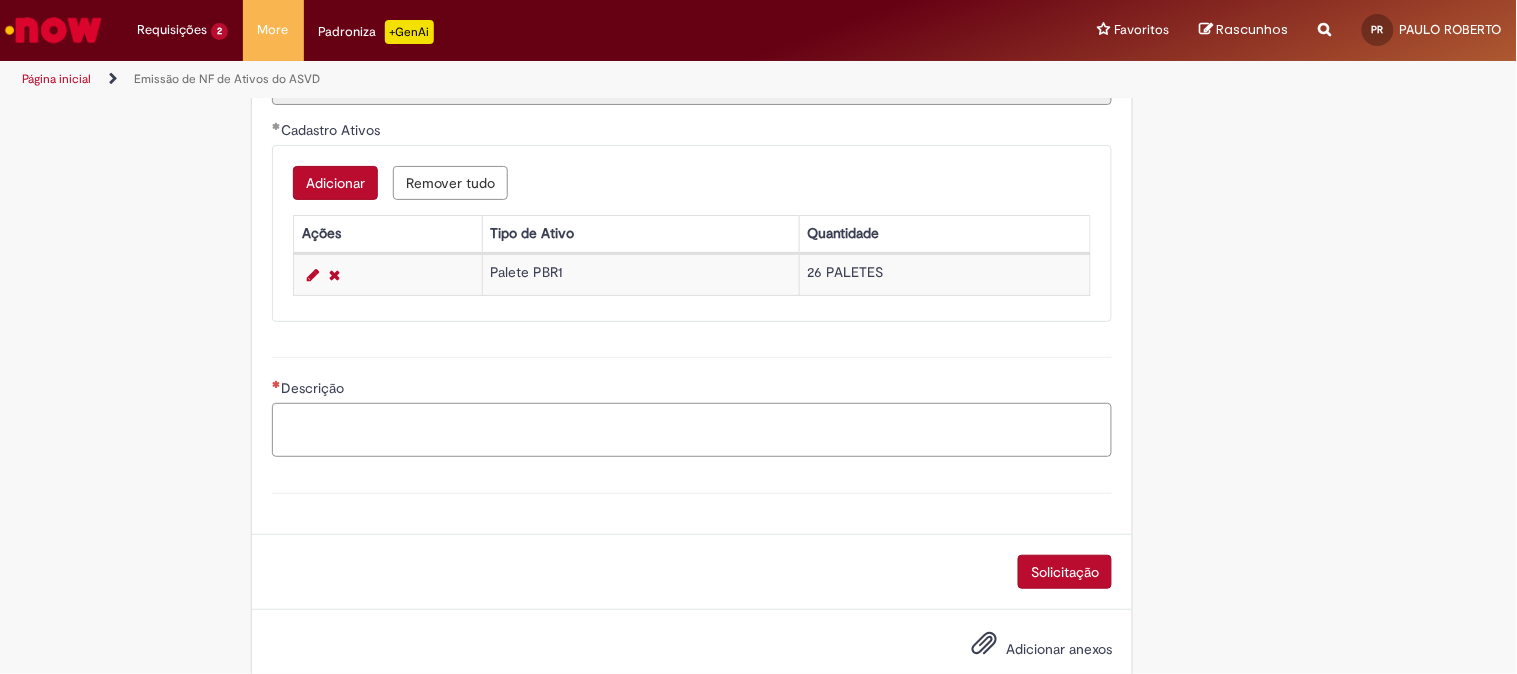 click on "Descrição" at bounding box center [692, 430] 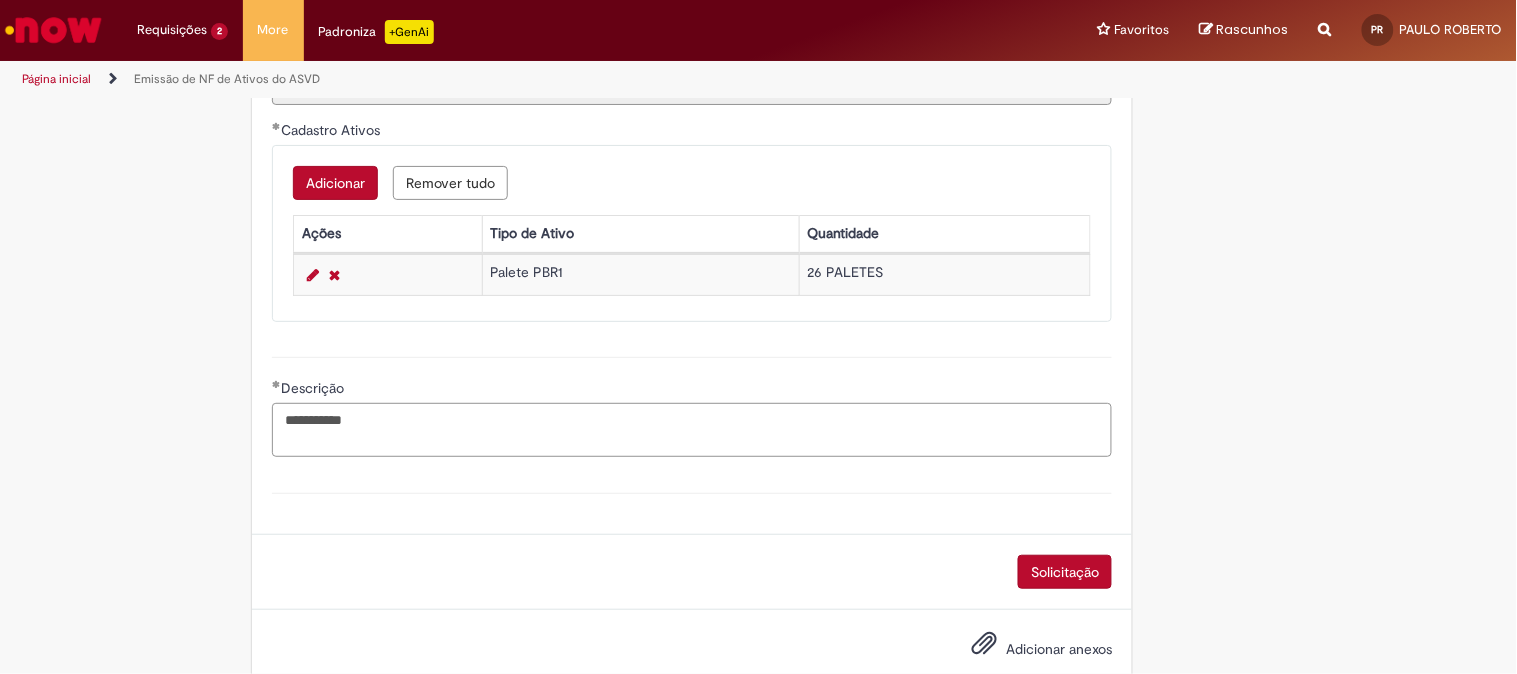 paste on "**********" 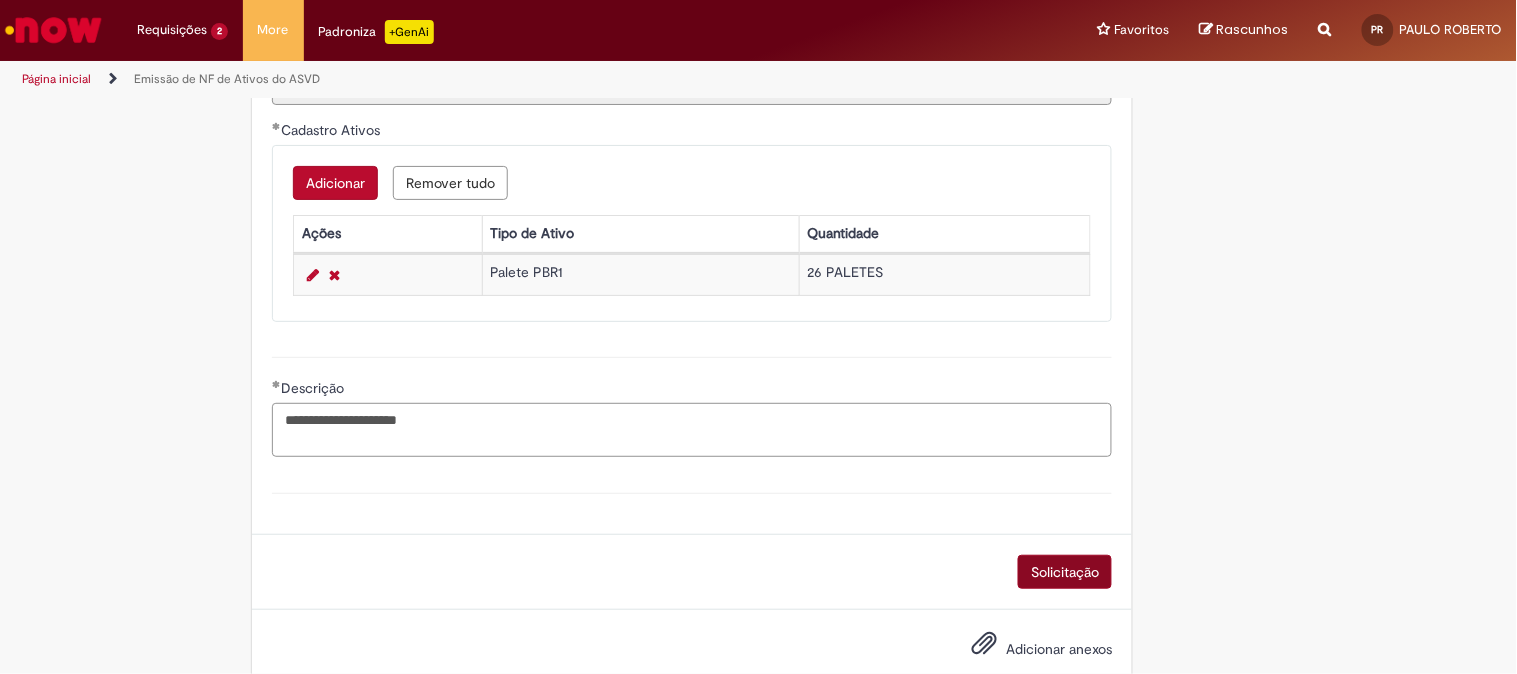 type on "**********" 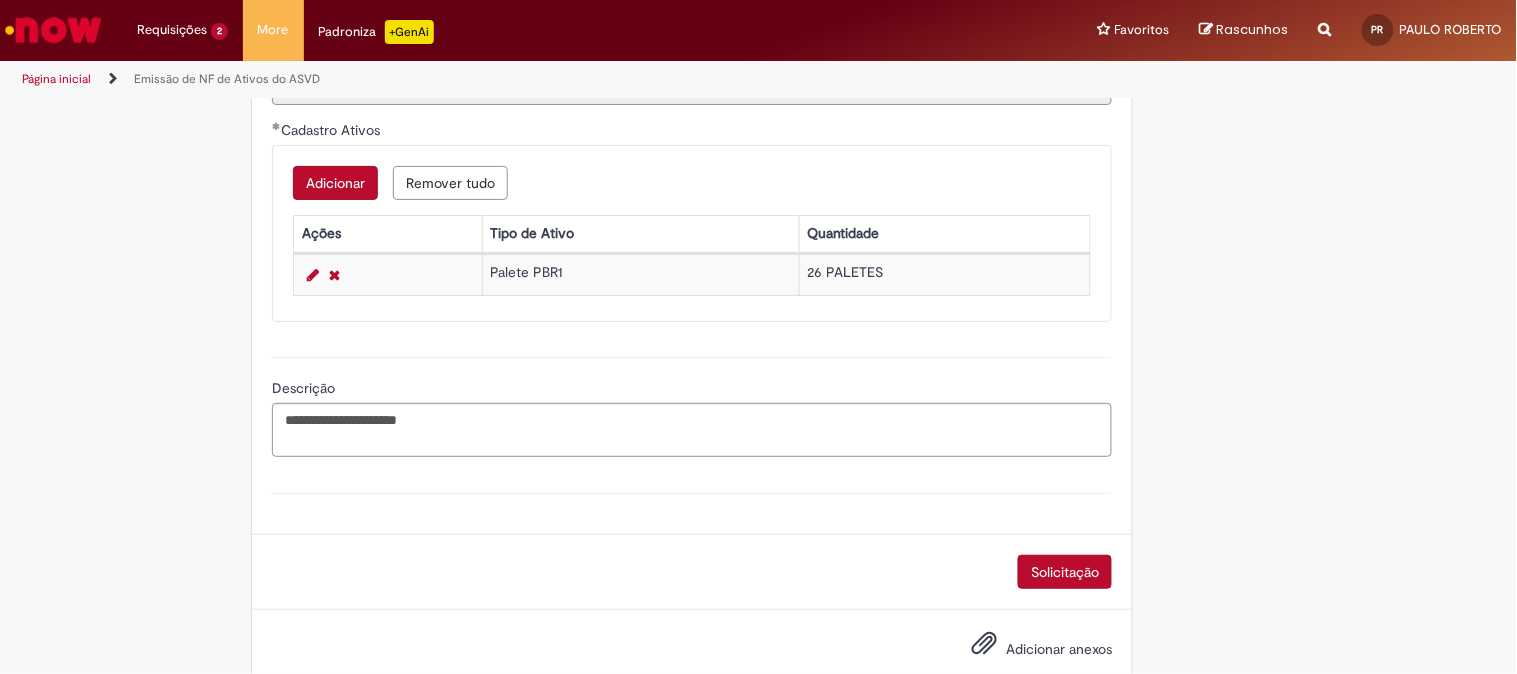 click on "Solicitação" at bounding box center (1065, 572) 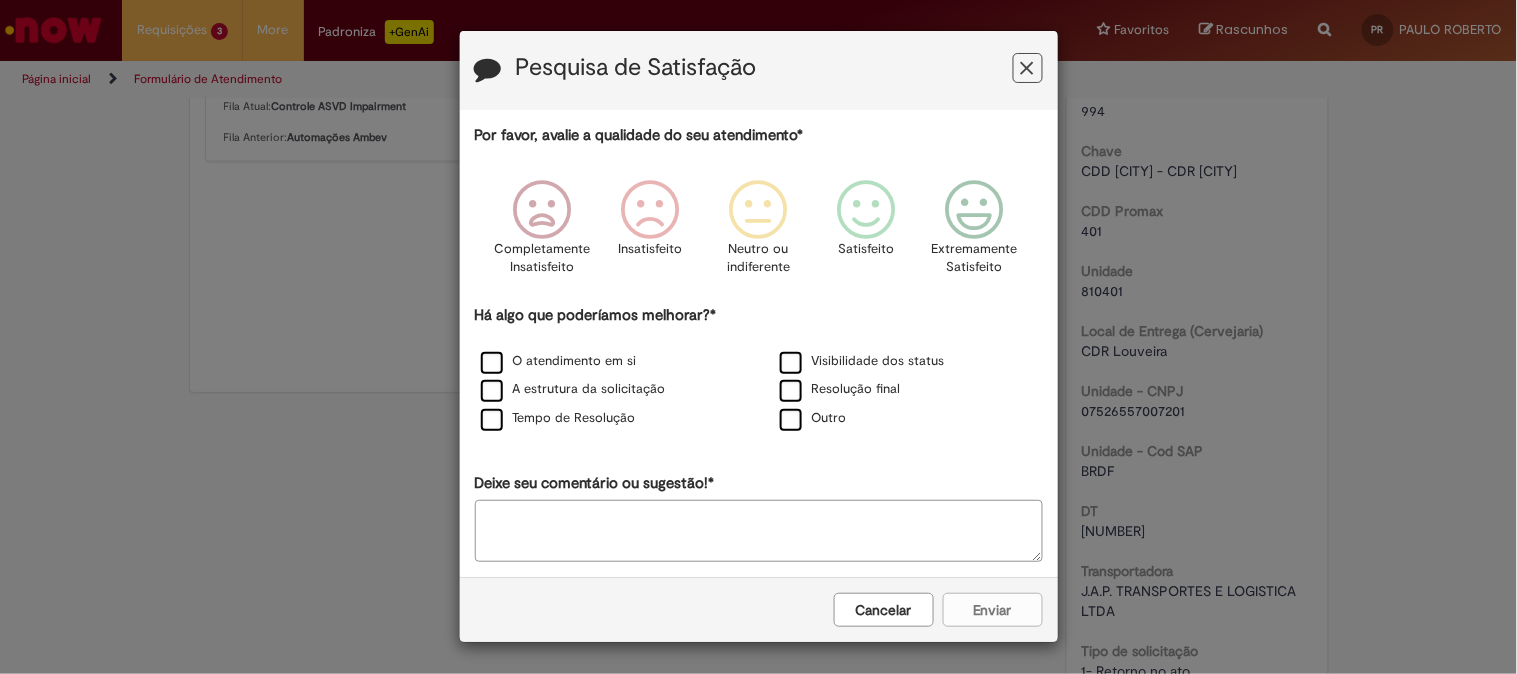 scroll, scrollTop: 1232, scrollLeft: 0, axis: vertical 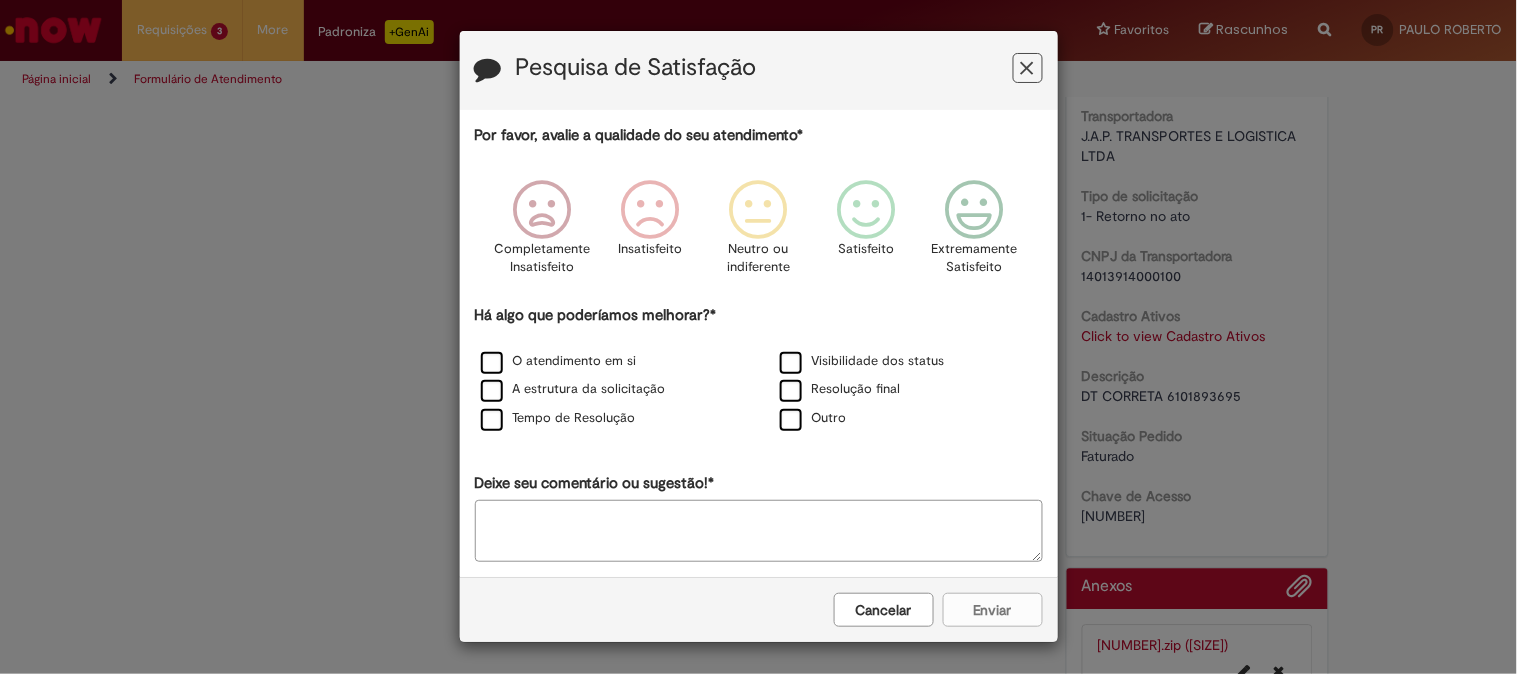 click at bounding box center [1027, 68] 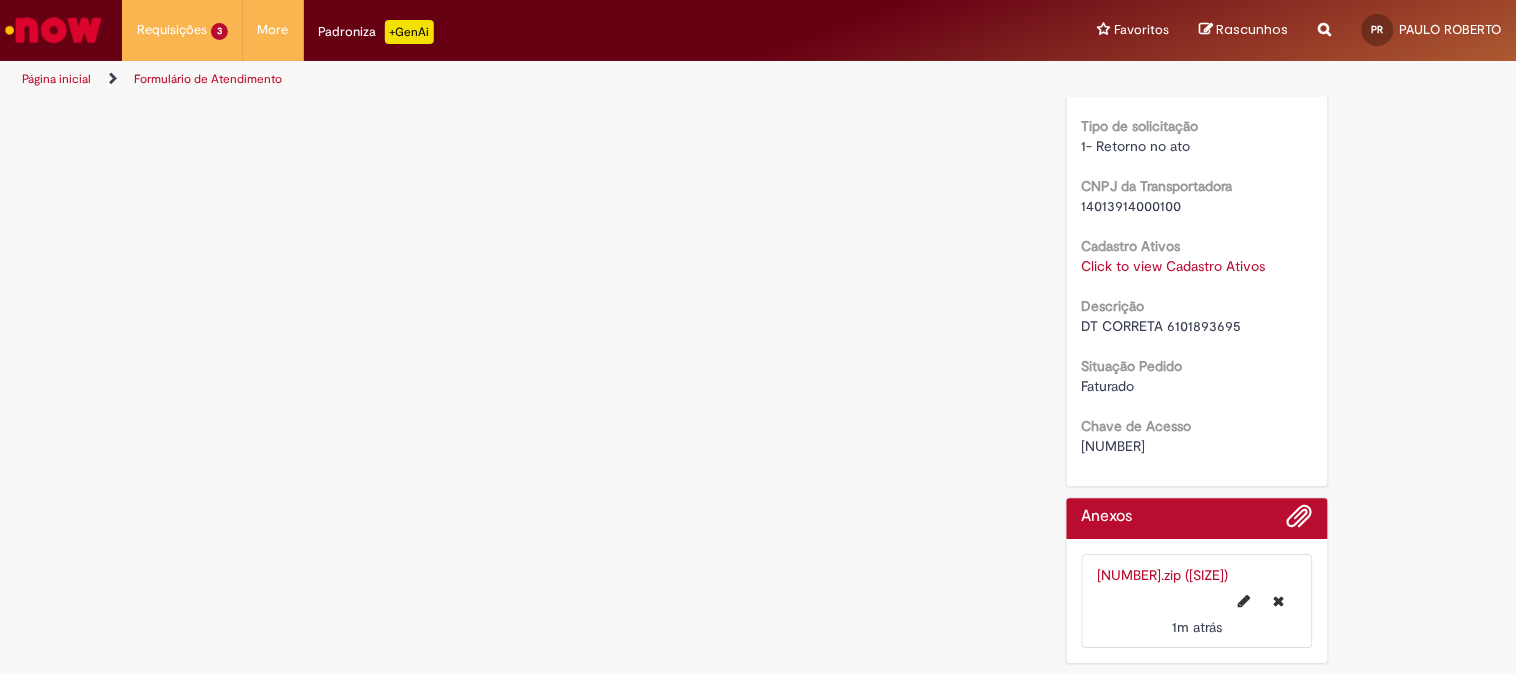 scroll, scrollTop: 1381, scrollLeft: 0, axis: vertical 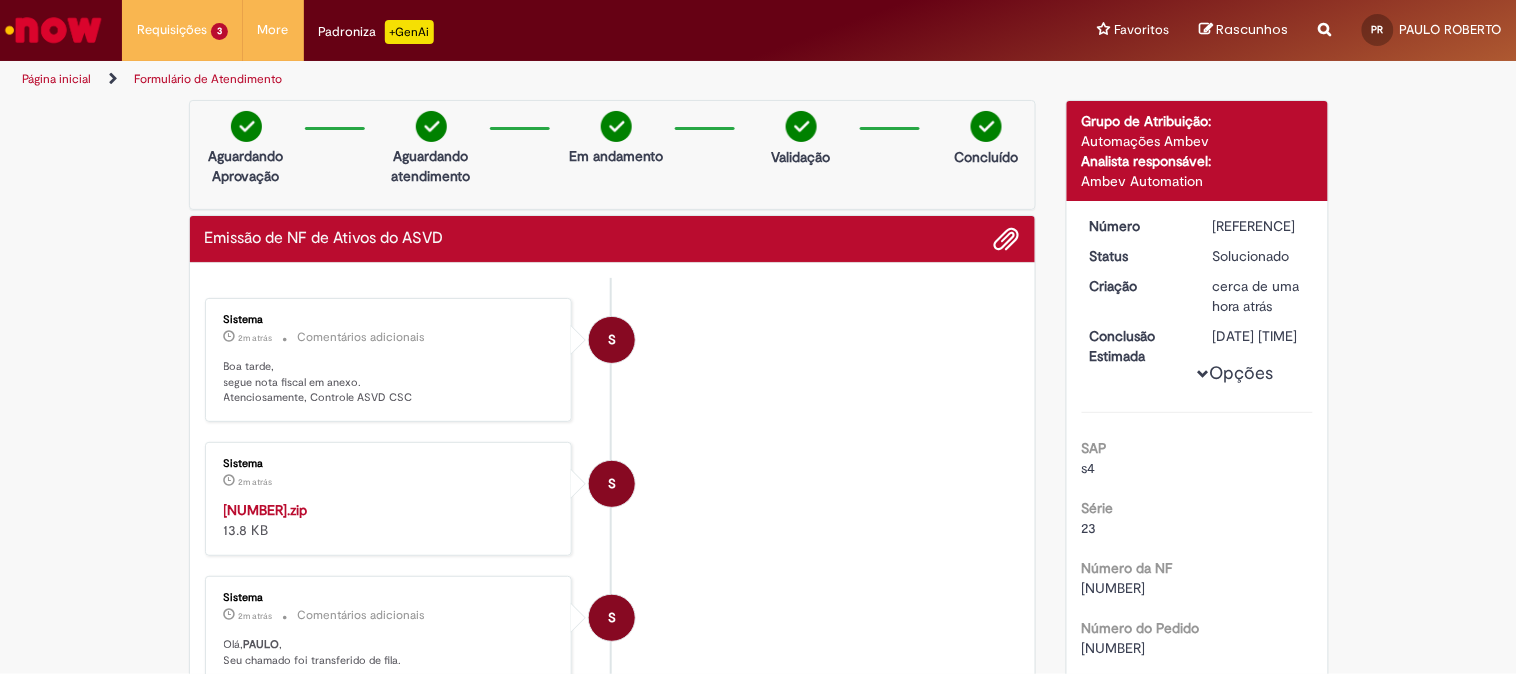 click on "Página inicial" at bounding box center (56, 79) 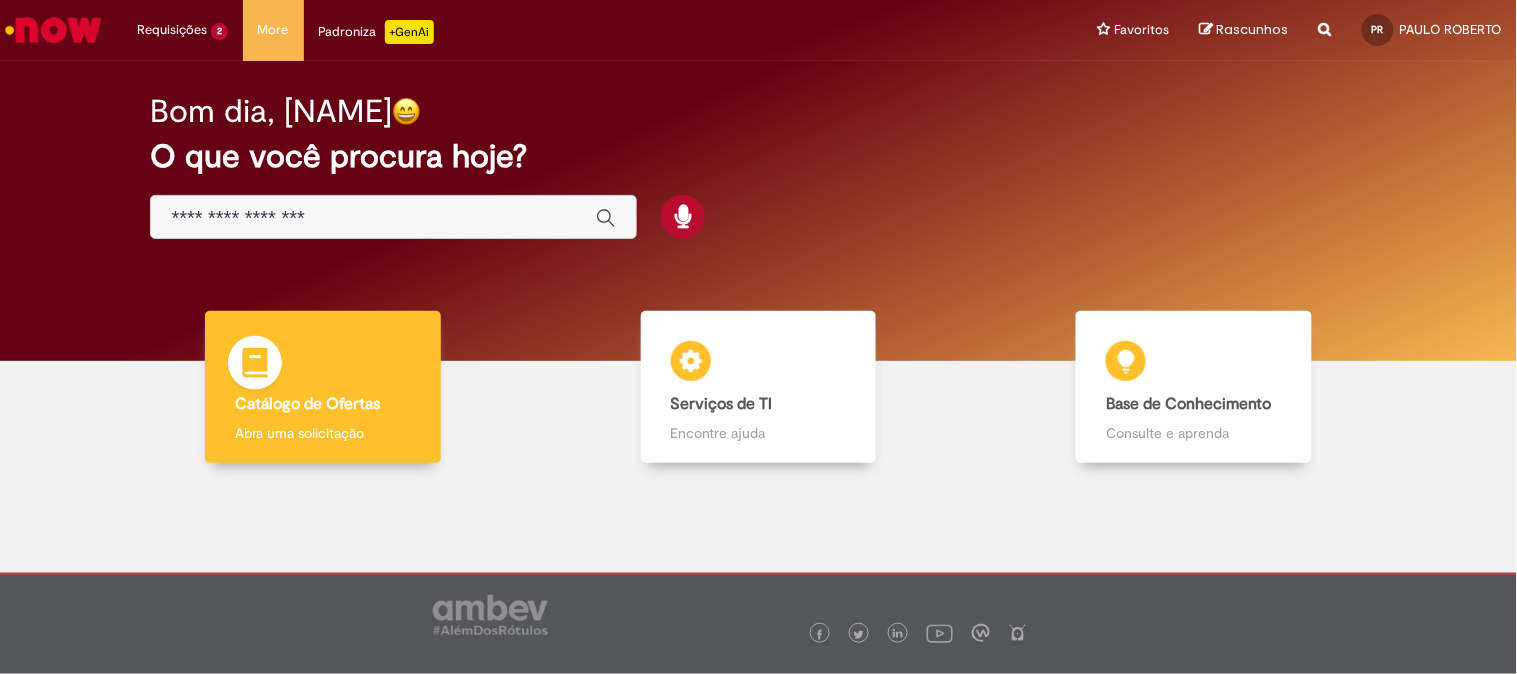 click on "Catálogo de Ofertas
Catálogo de Ofertas
Abra uma solicitação" at bounding box center [323, 387] 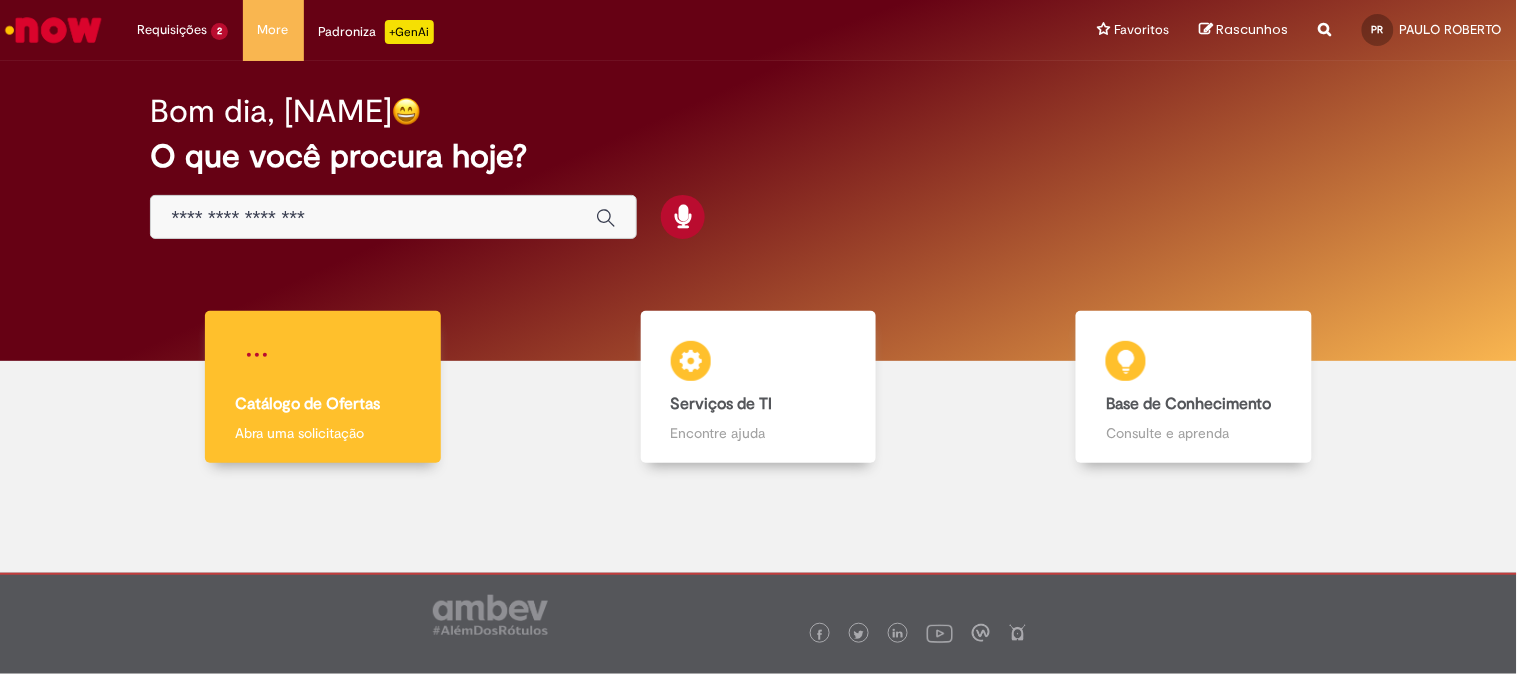 click on "Catálogo de Ofertas
Catálogo de Ofertas
Abra uma solicitação" at bounding box center [323, 387] 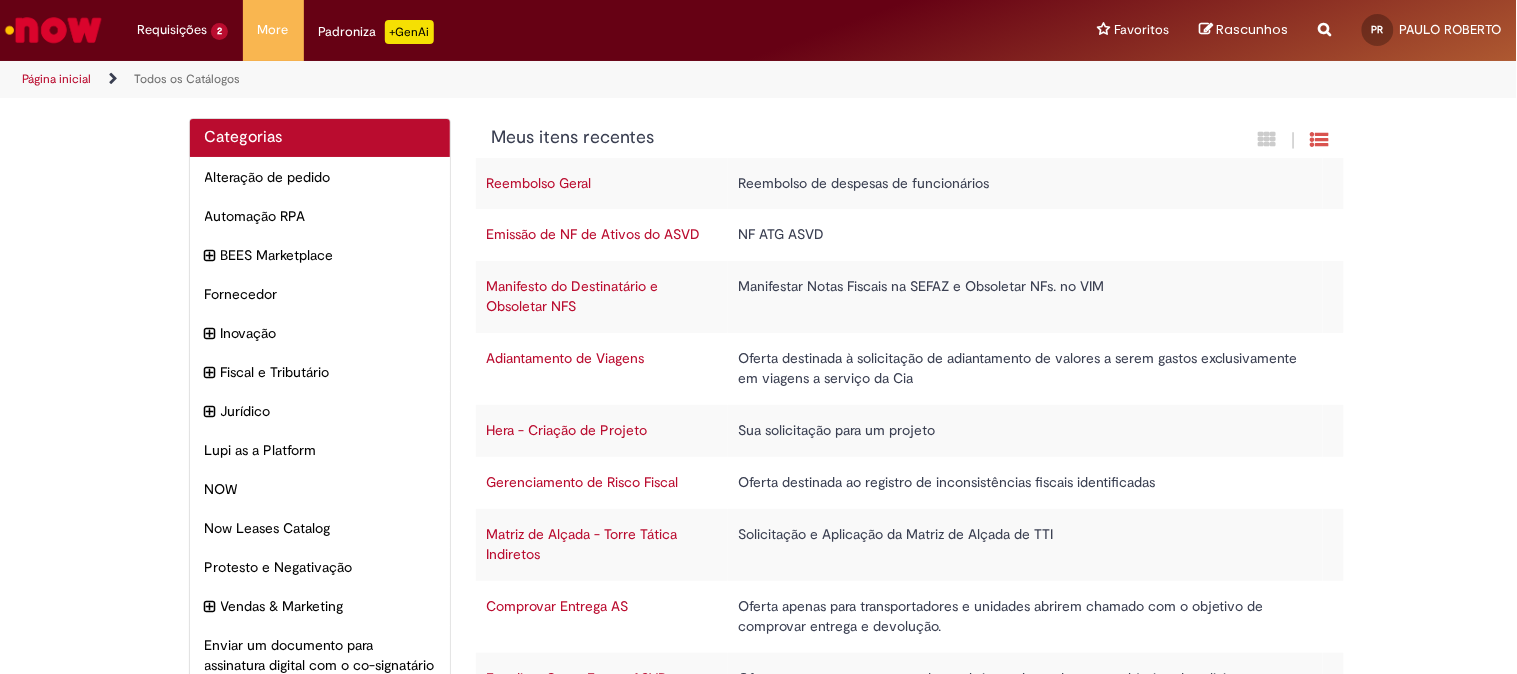click on "Emissão de NF de Ativos do ASVD" at bounding box center [593, 234] 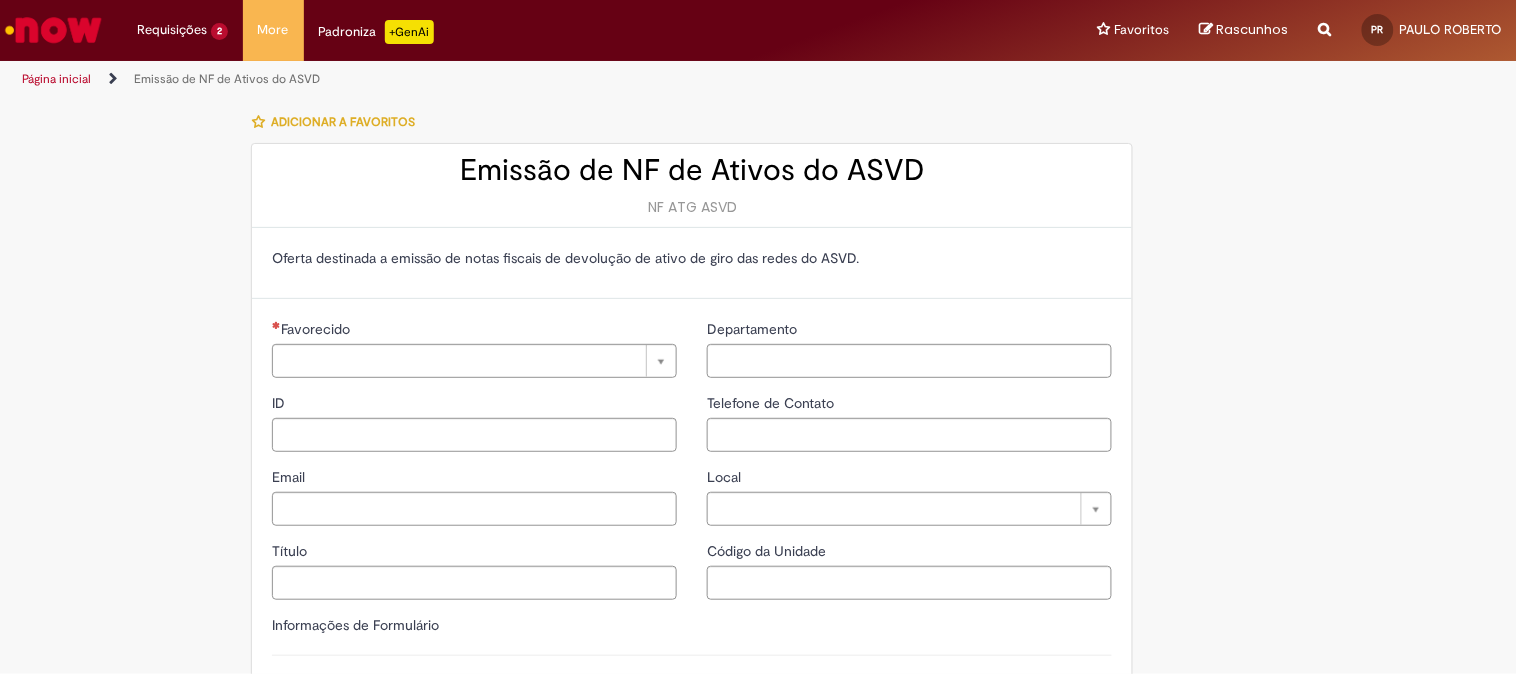type on "**********" 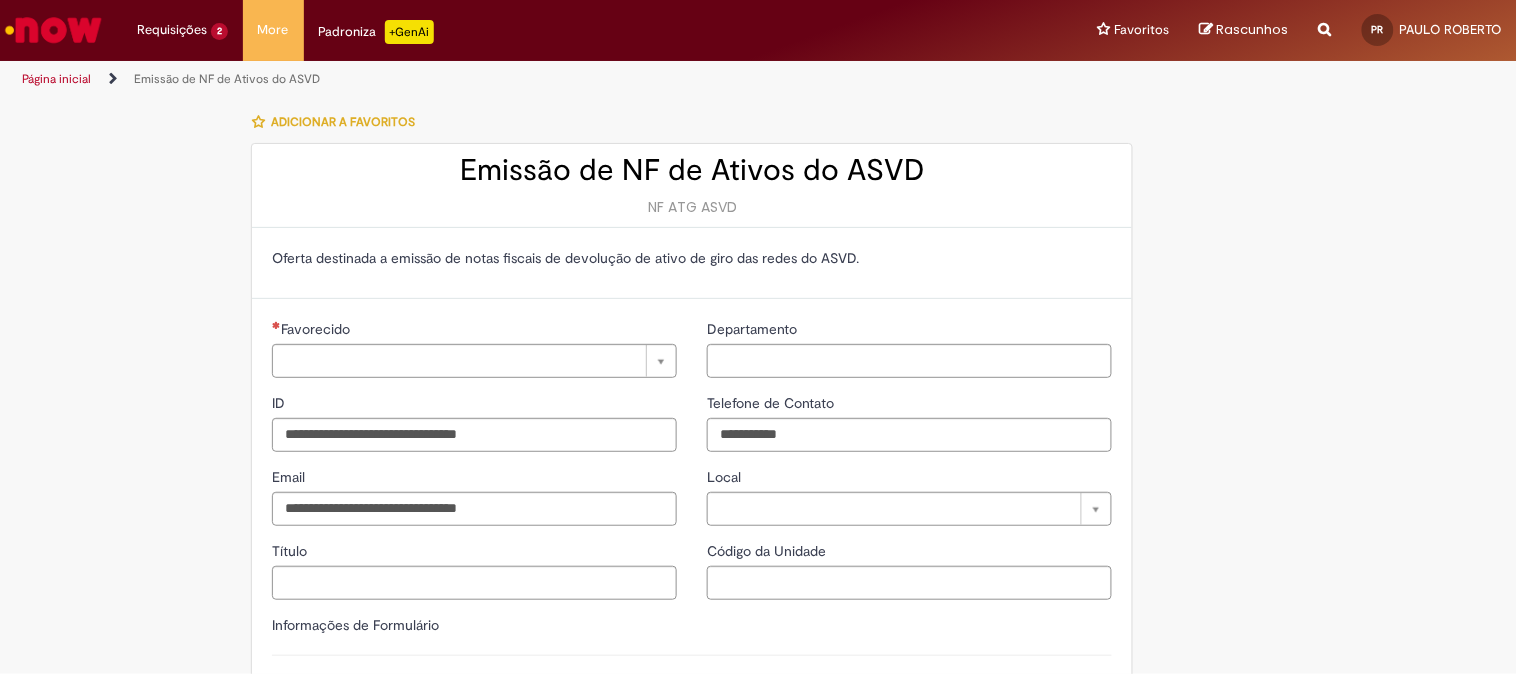 type on "**********" 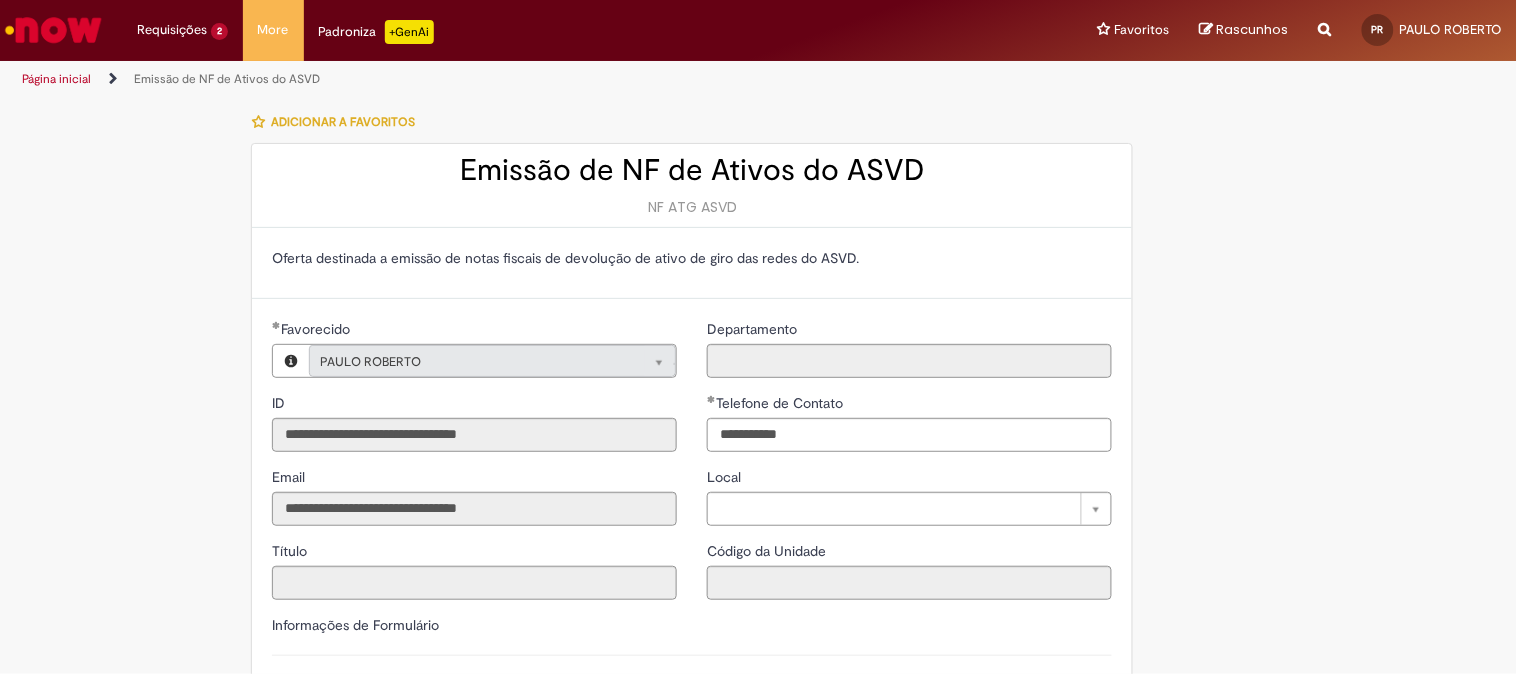 type on "**********" 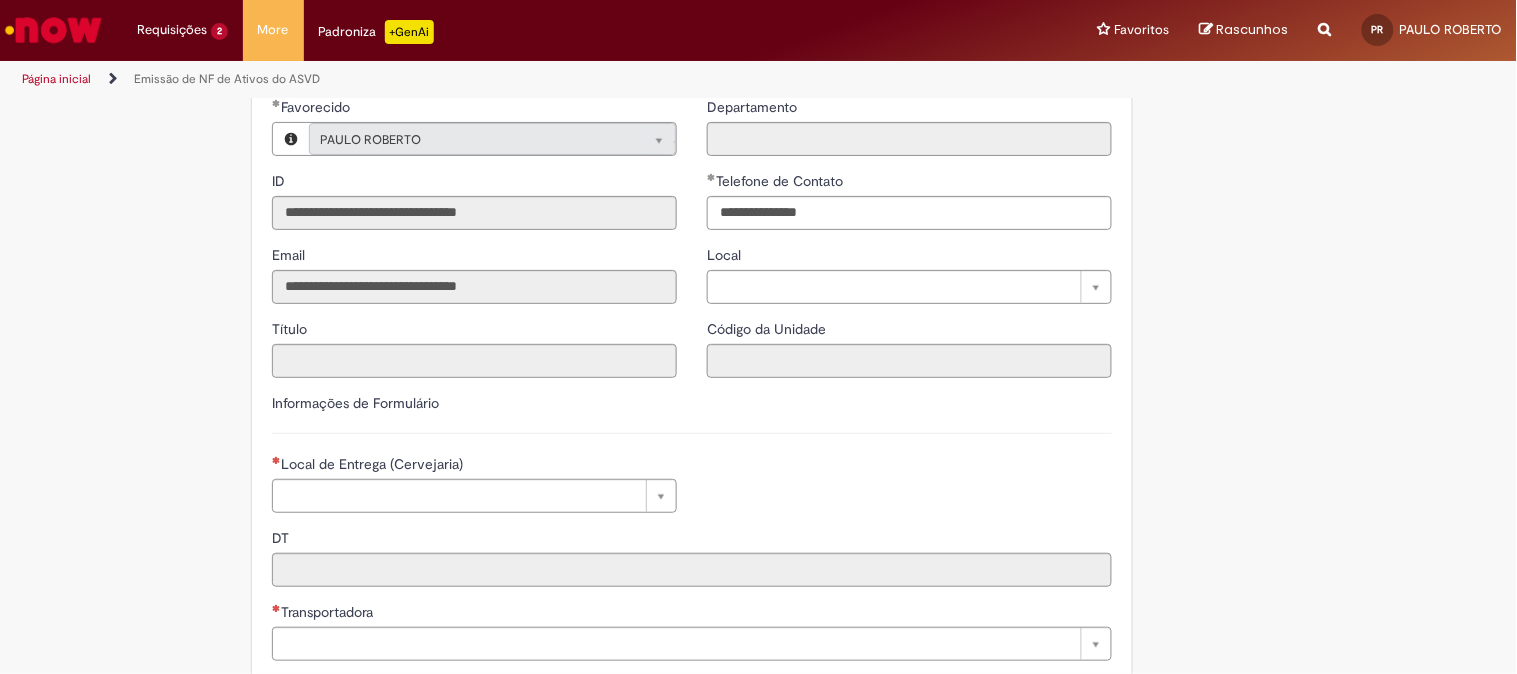 scroll, scrollTop: 444, scrollLeft: 0, axis: vertical 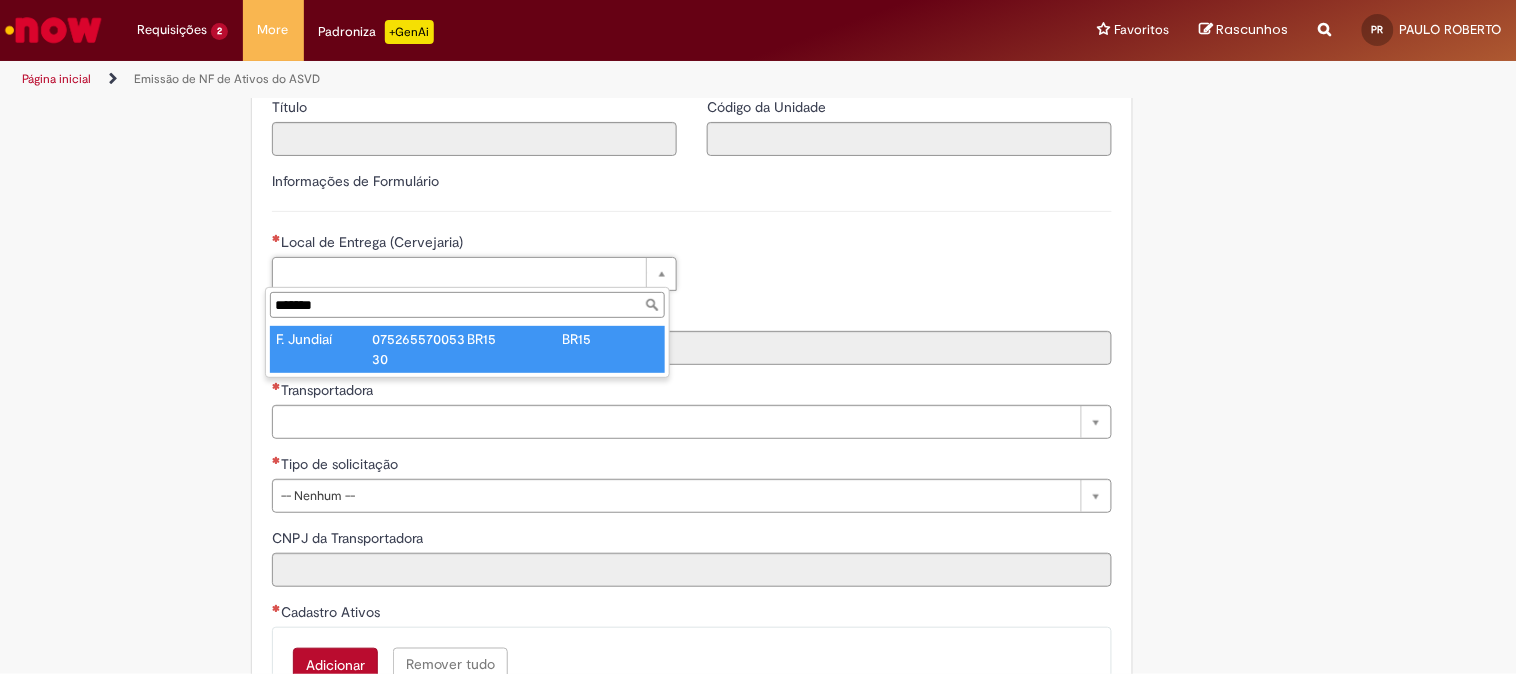 type on "*******" 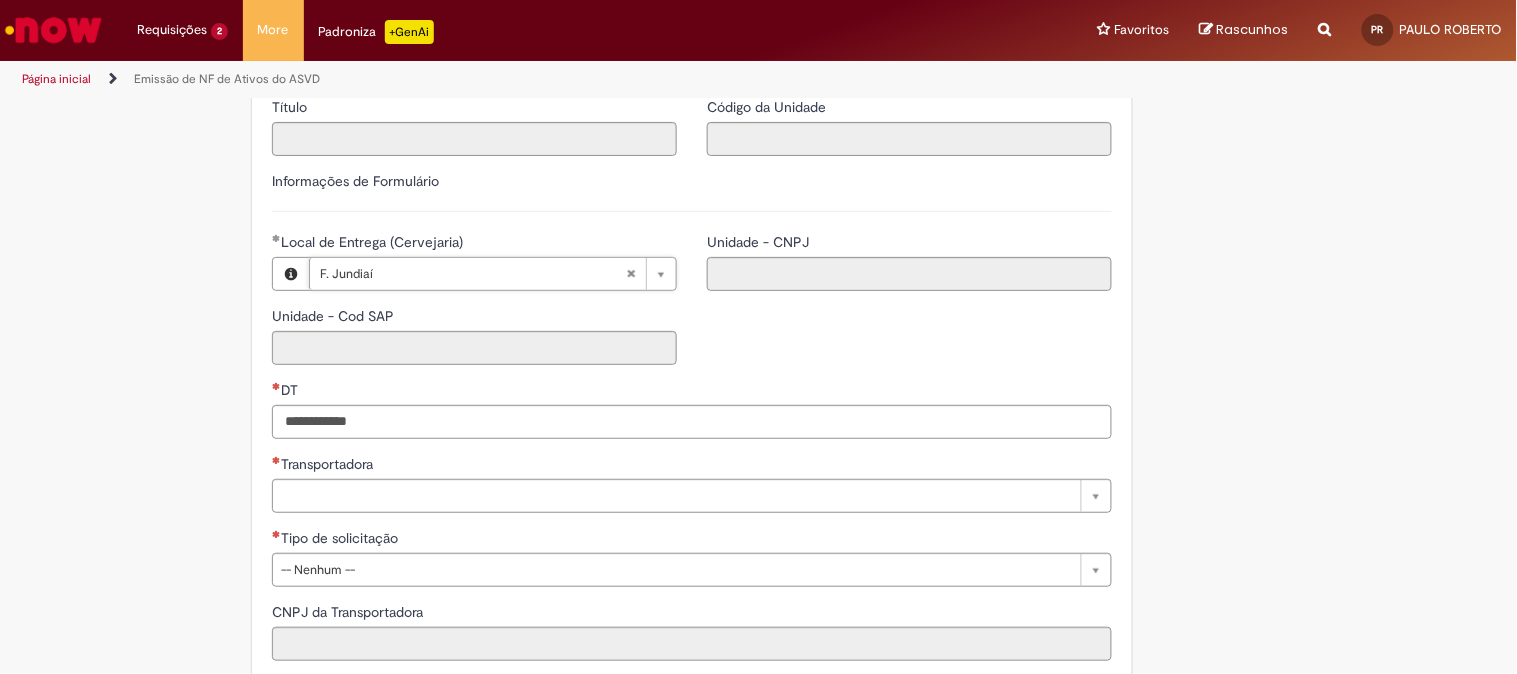 type on "****" 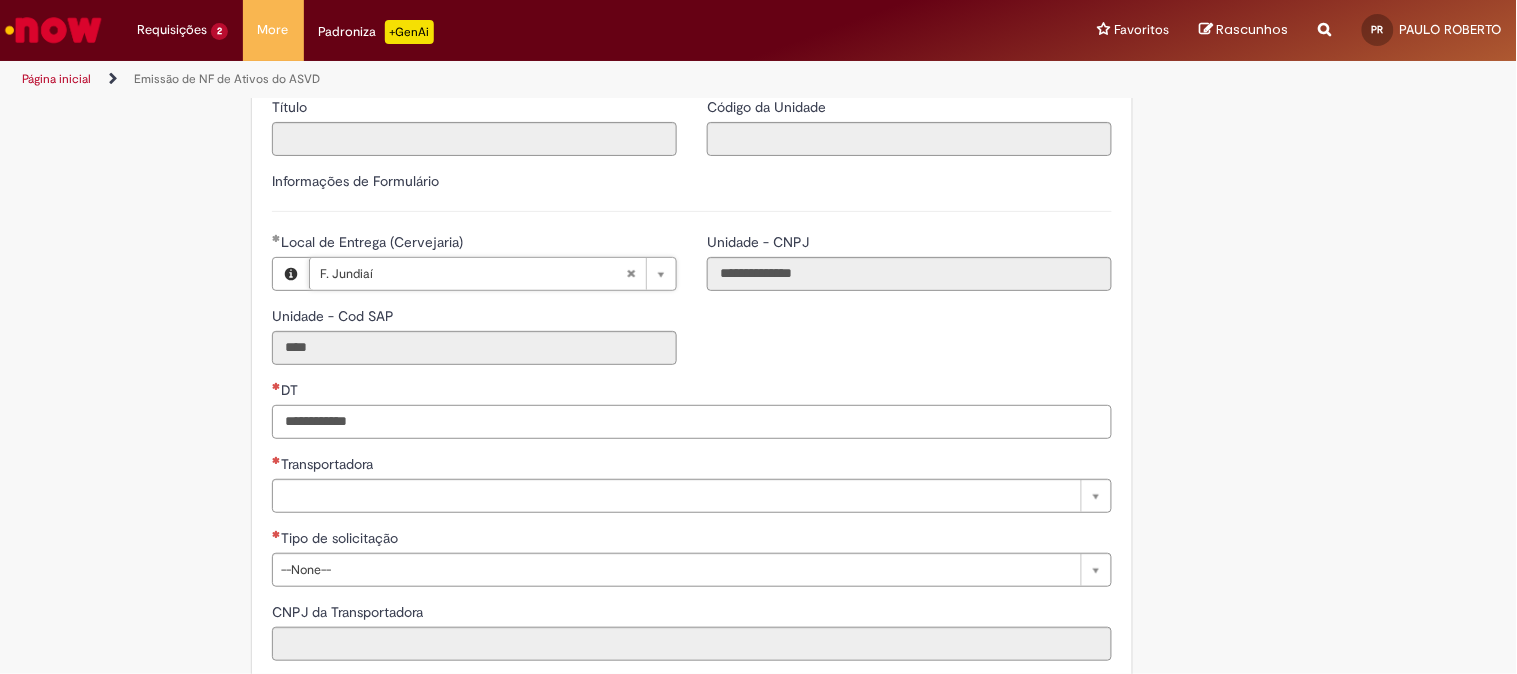click on "DT" at bounding box center (692, 422) 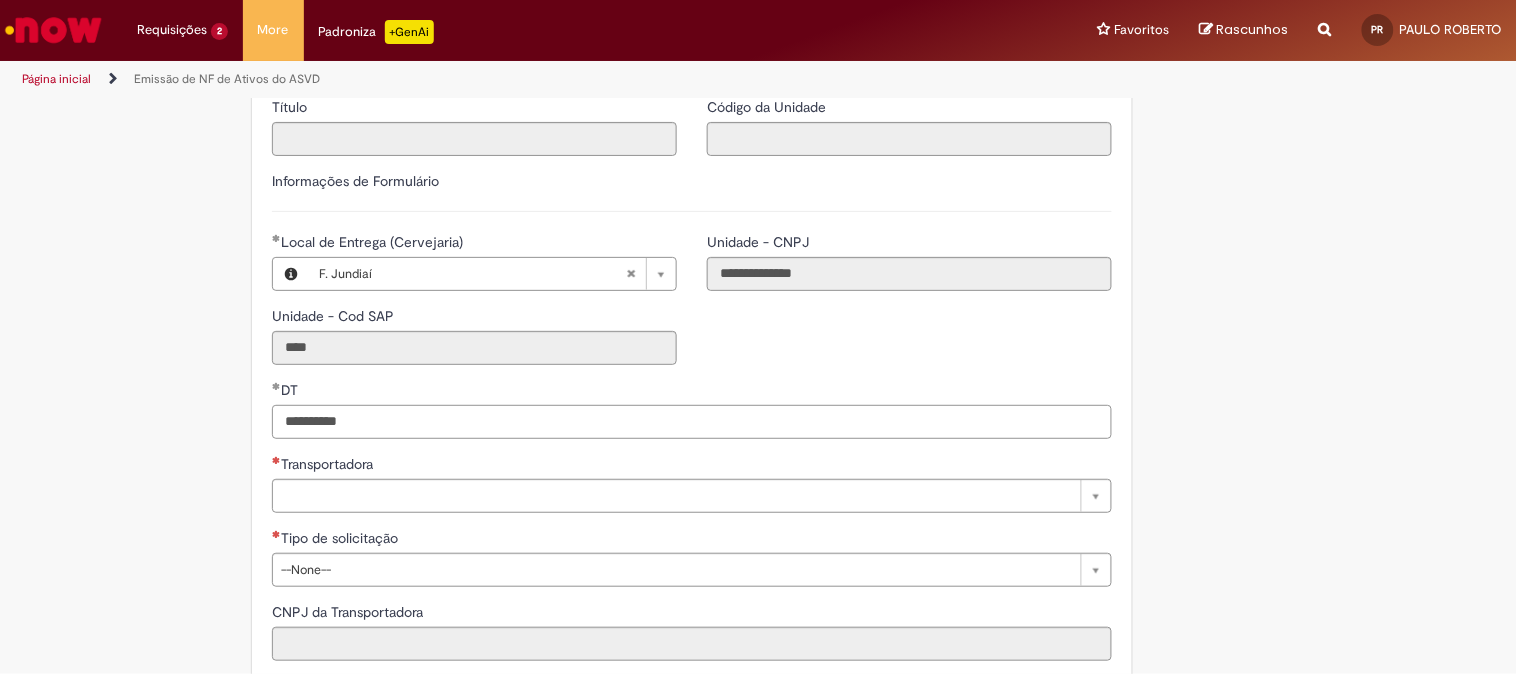 type on "**********" 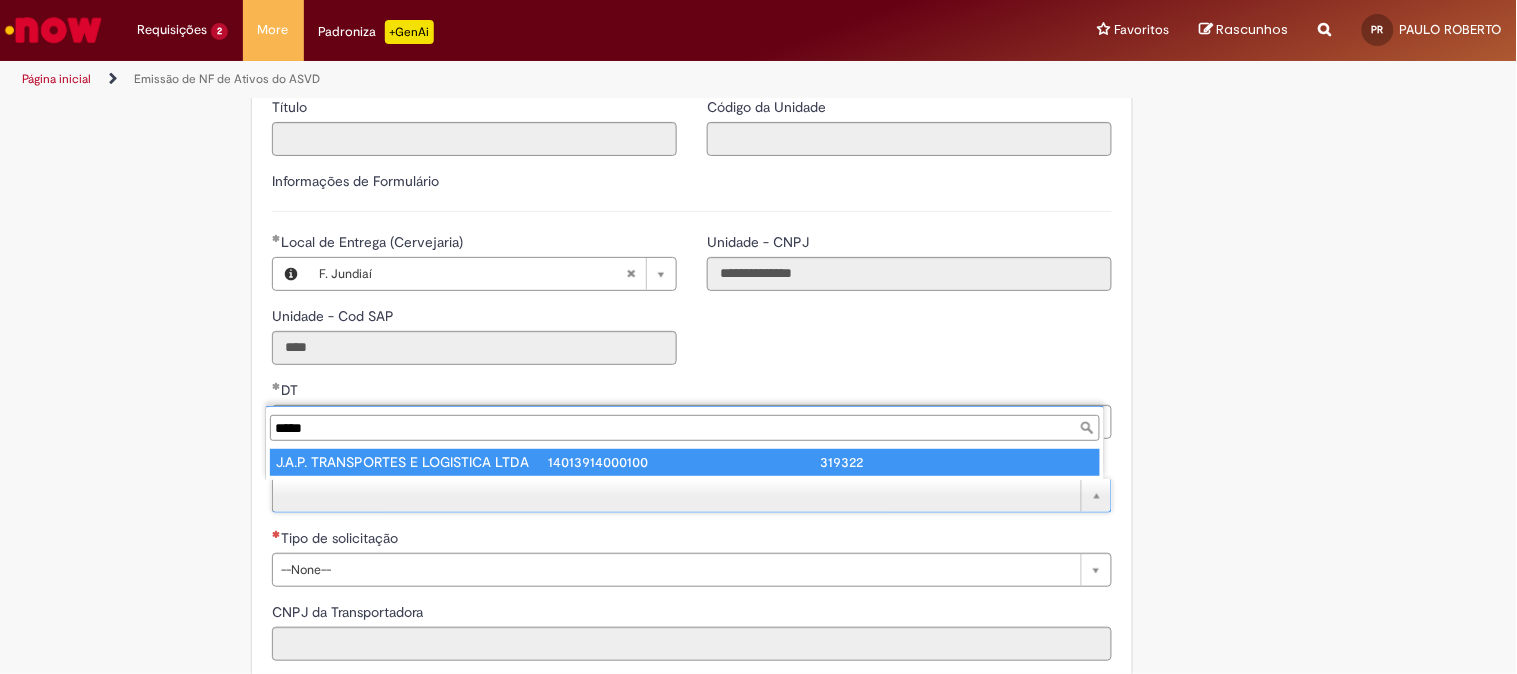 type on "*****" 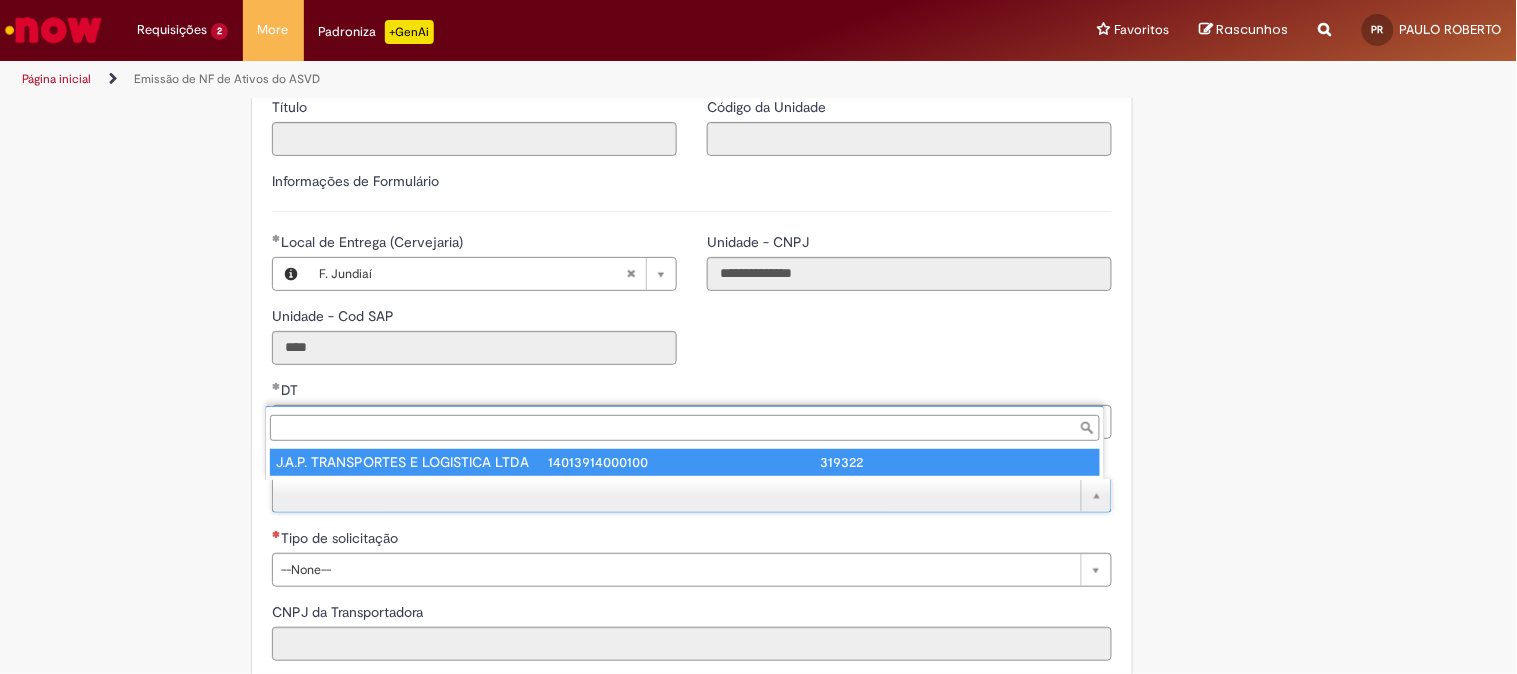 type on "**********" 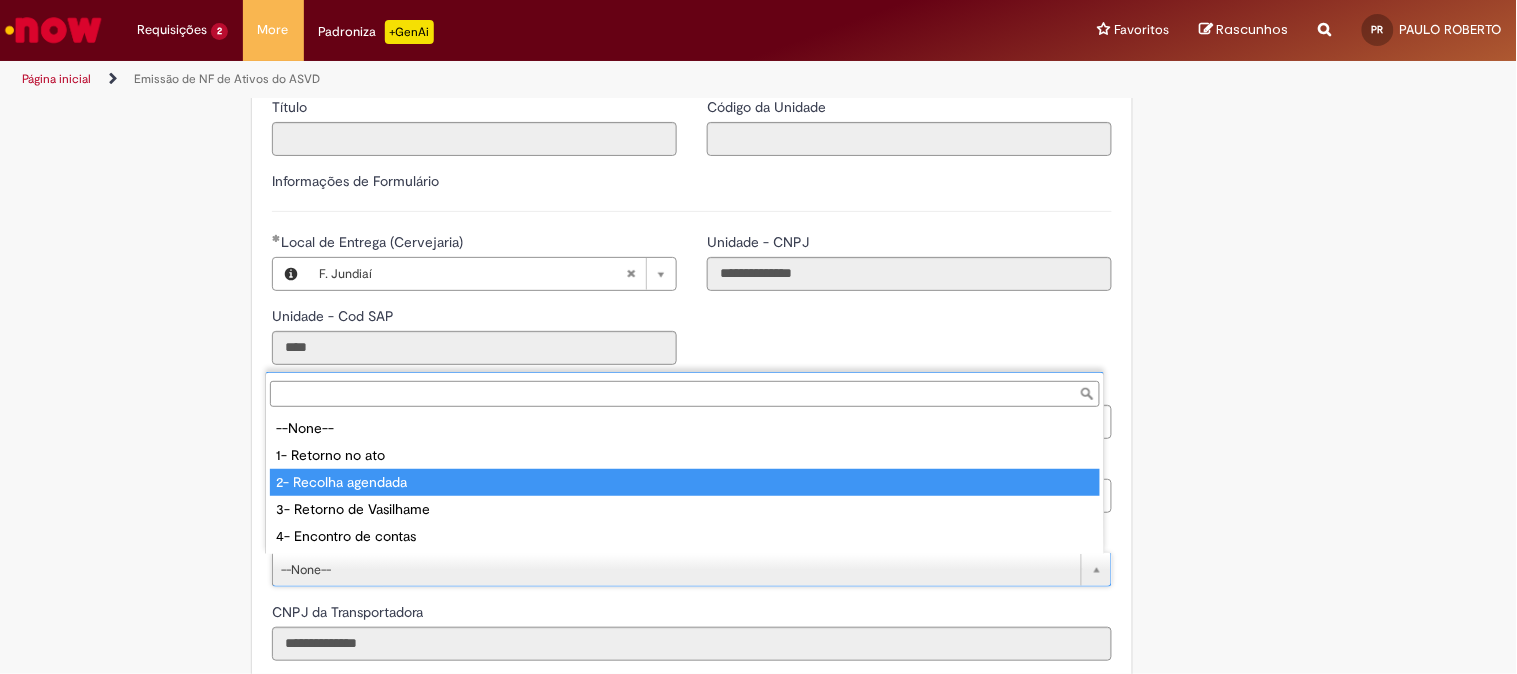type on "**********" 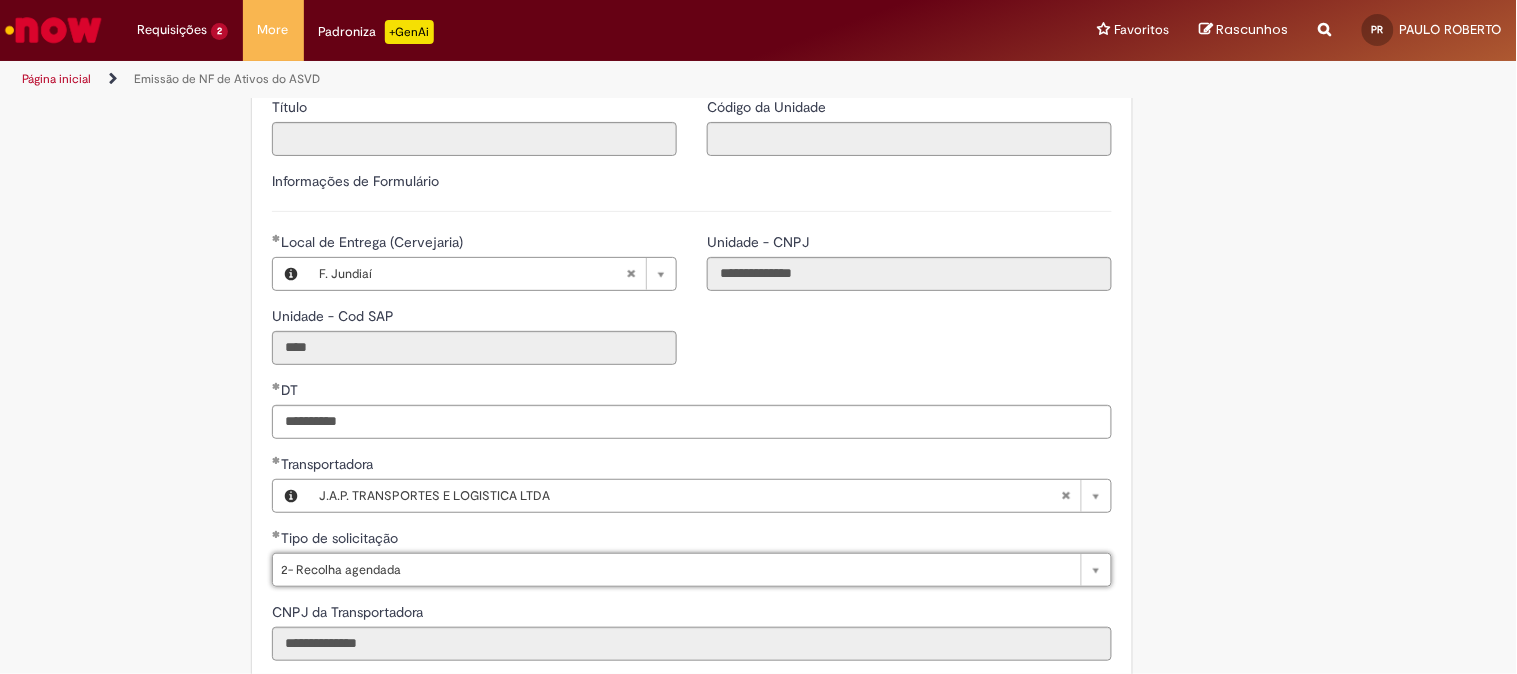 scroll, scrollTop: 666, scrollLeft: 0, axis: vertical 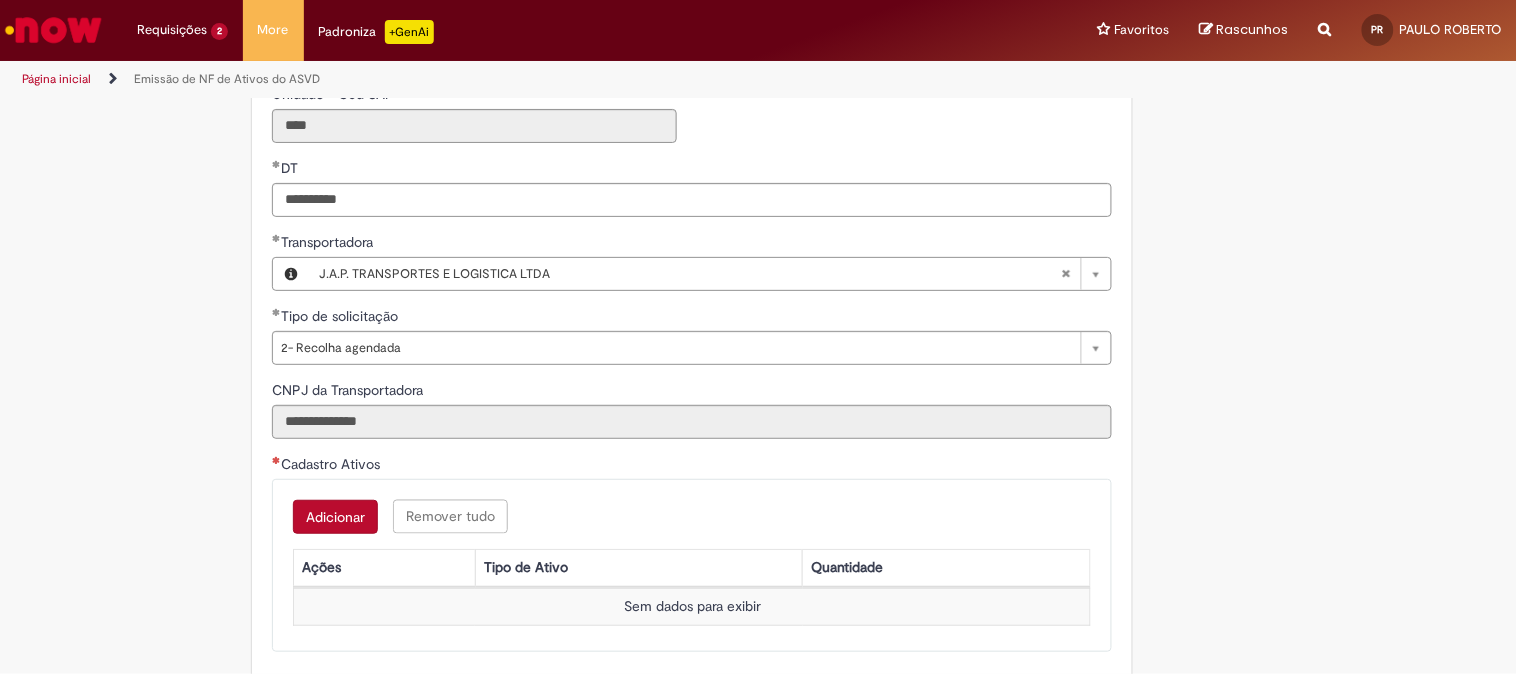 click on "Adicionar" at bounding box center [335, 517] 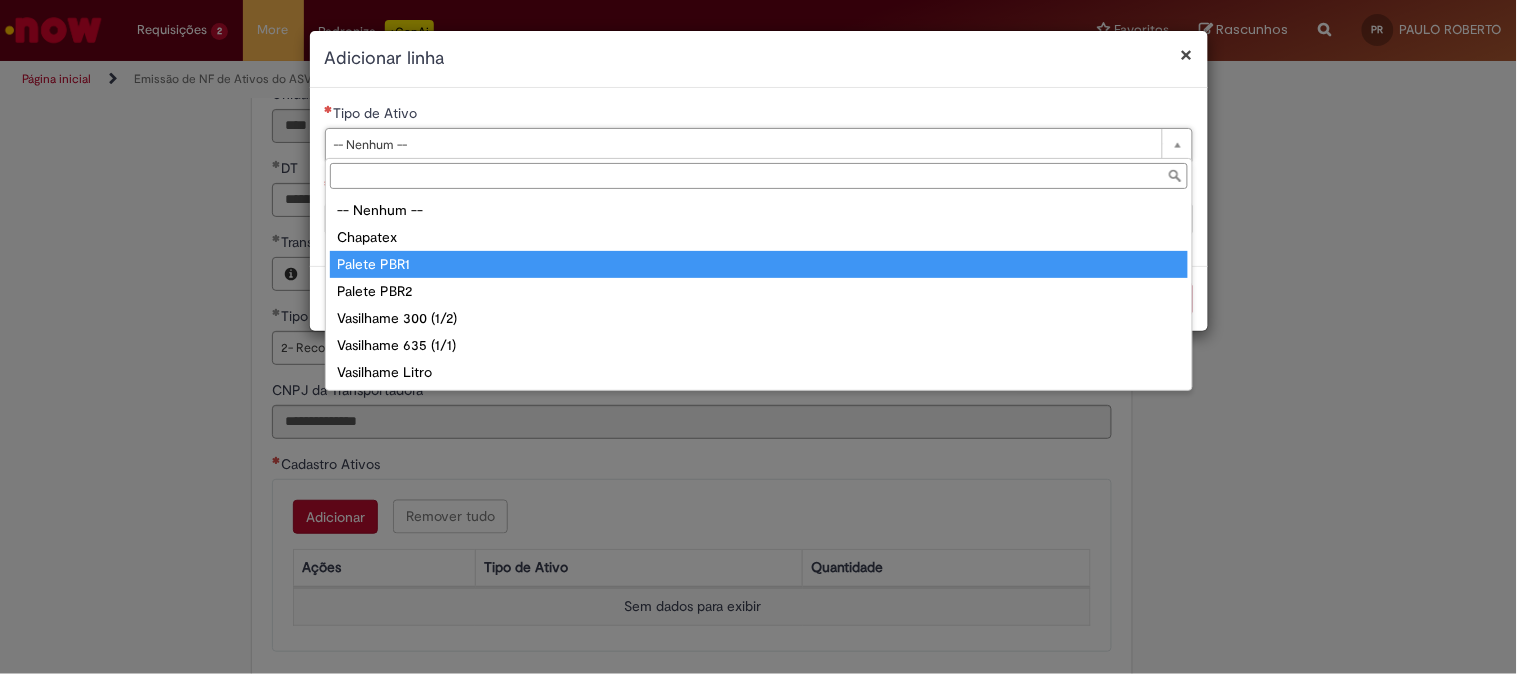 type on "**********" 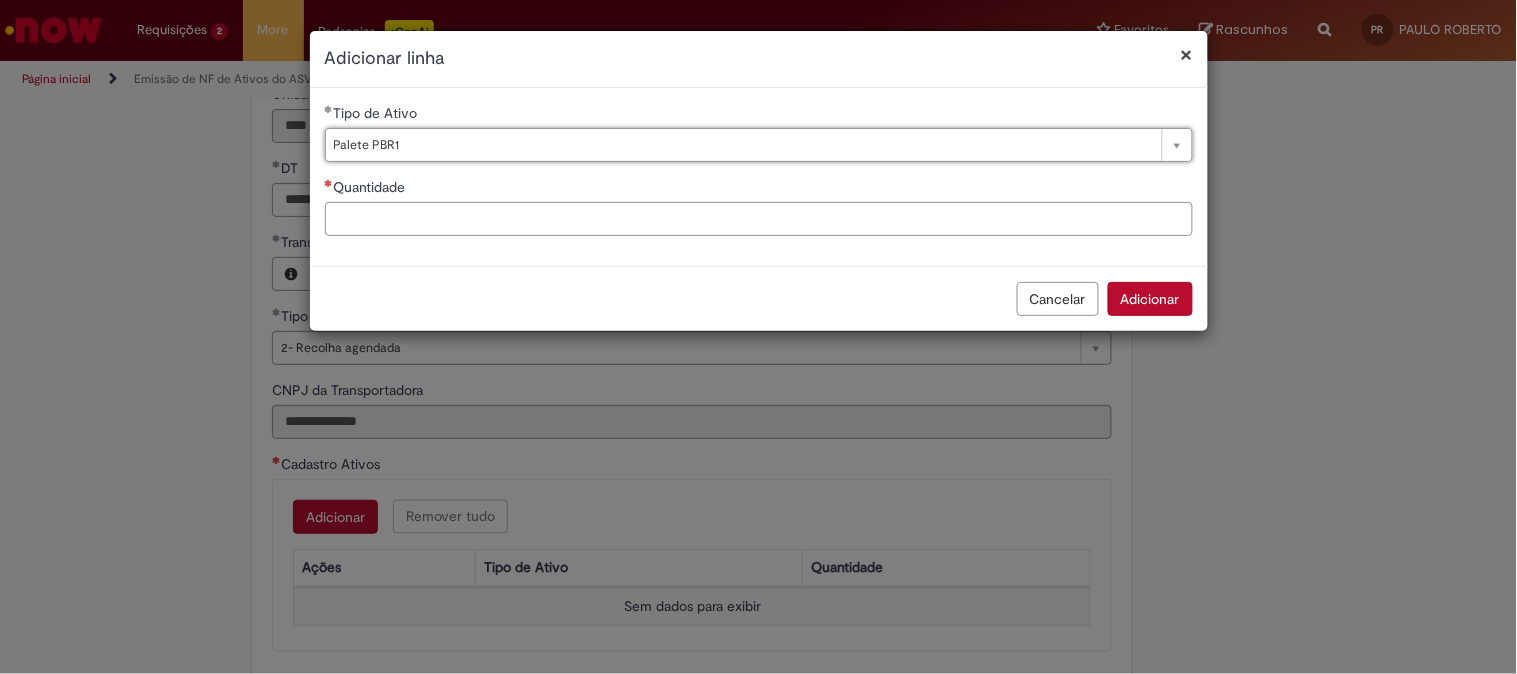 click on "Quantidade" at bounding box center [759, 219] 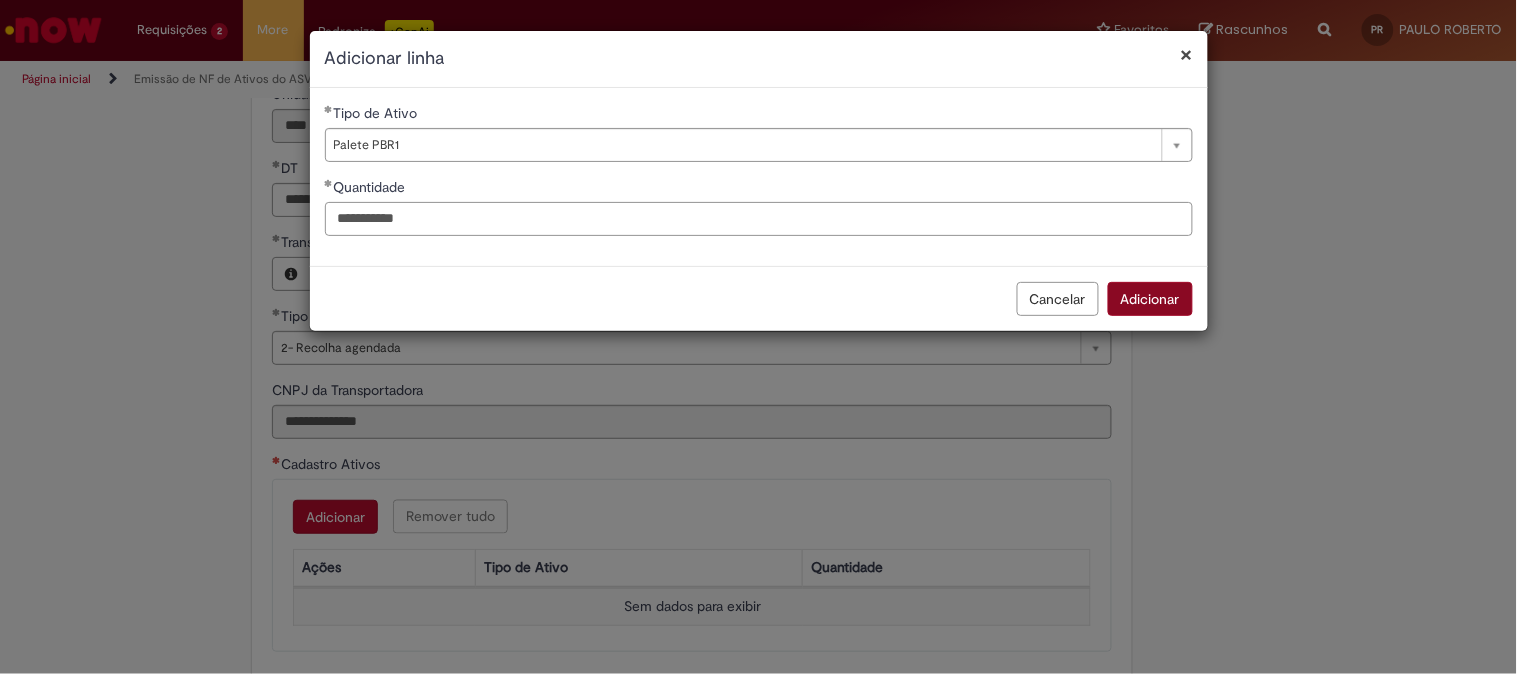 type on "**********" 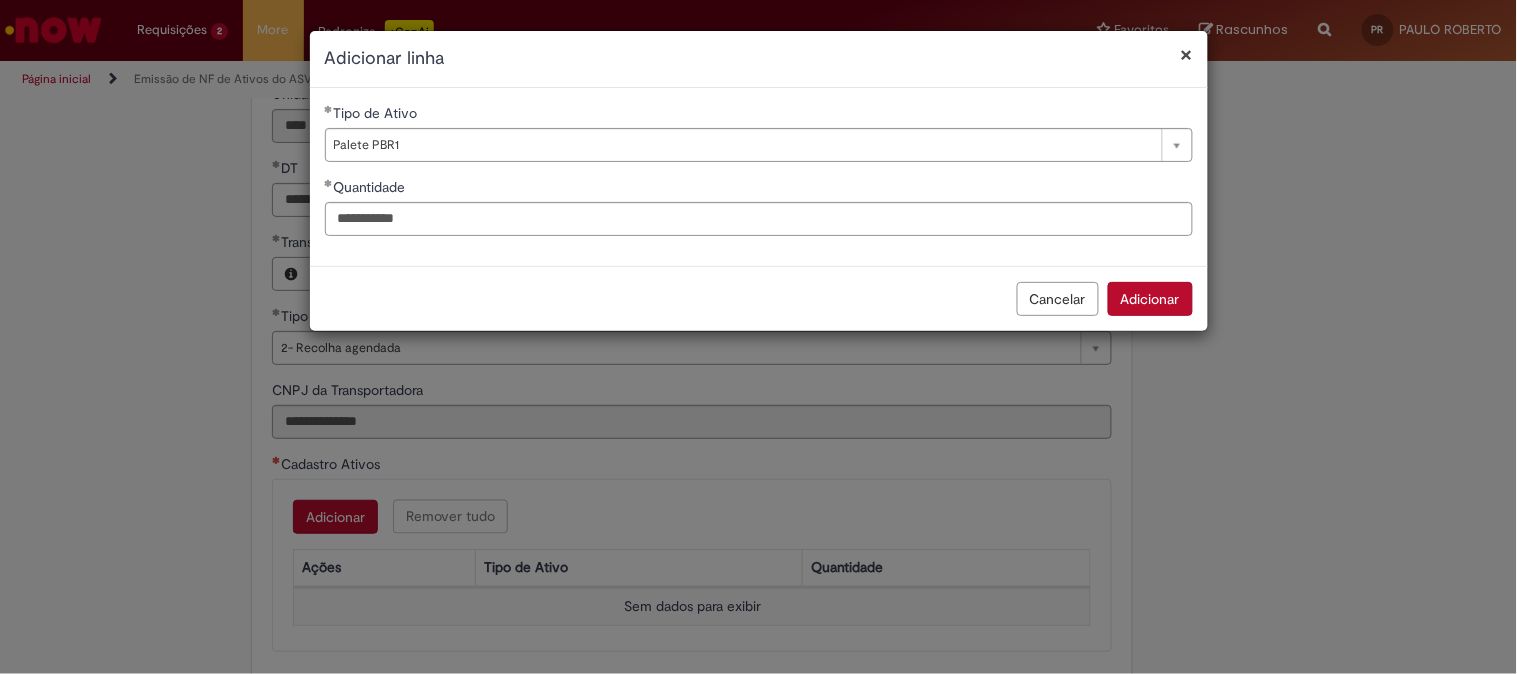 click on "Adicionar" at bounding box center (1150, 299) 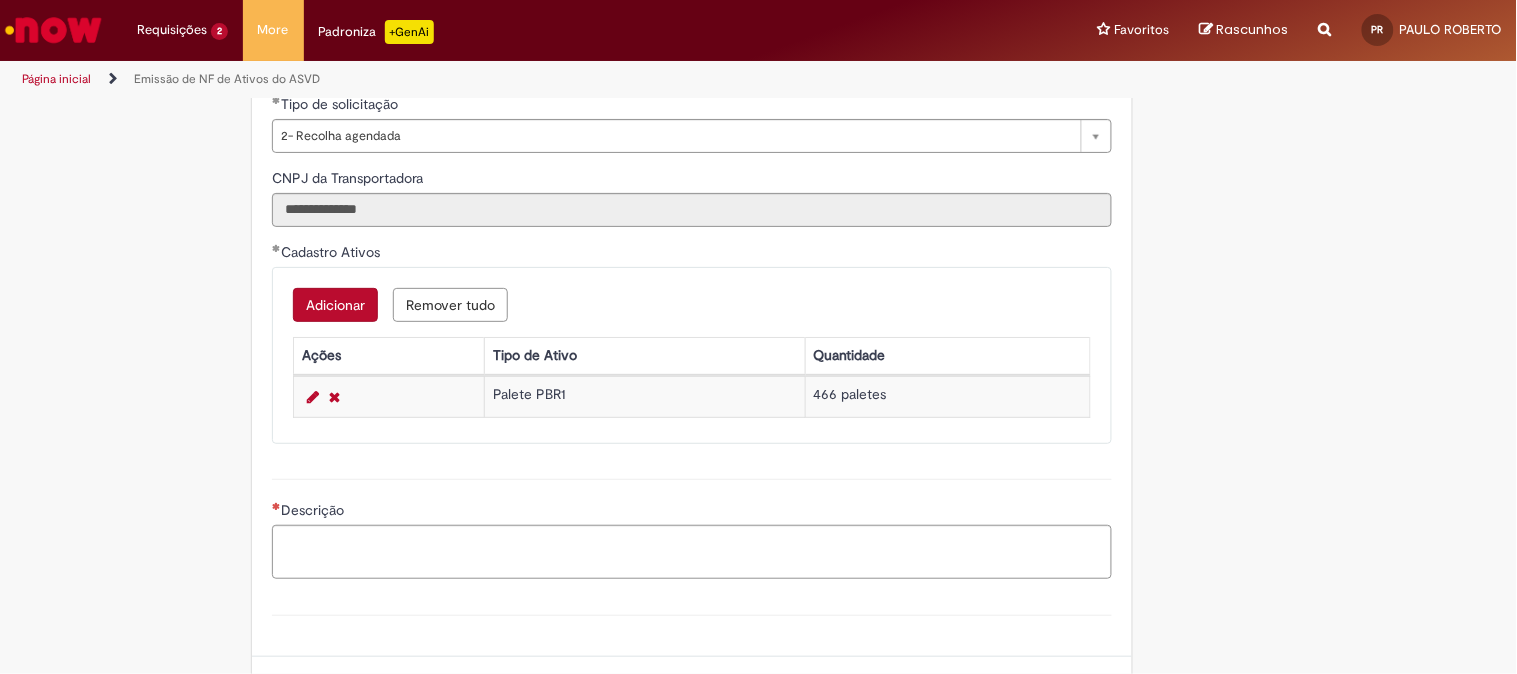scroll, scrollTop: 888, scrollLeft: 0, axis: vertical 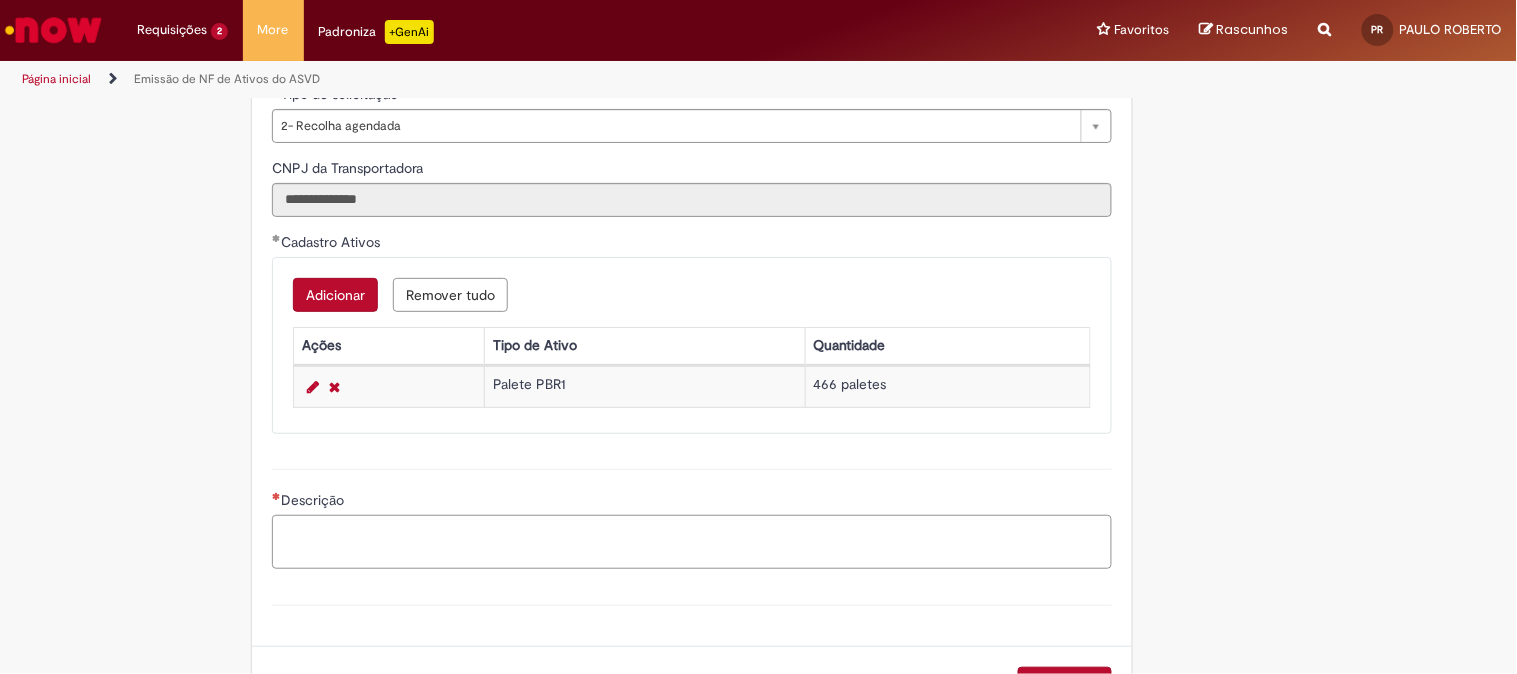 click on "Descrição" at bounding box center (692, 542) 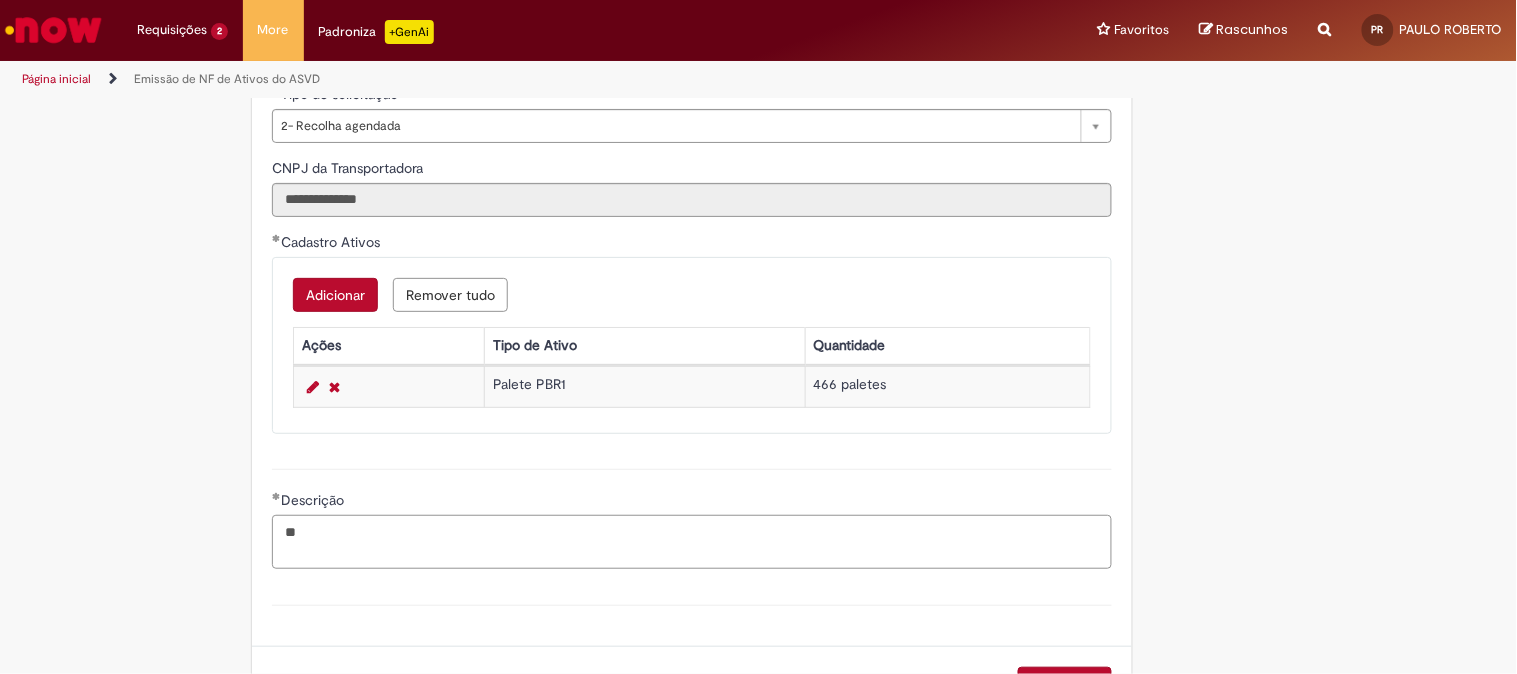 type on "*" 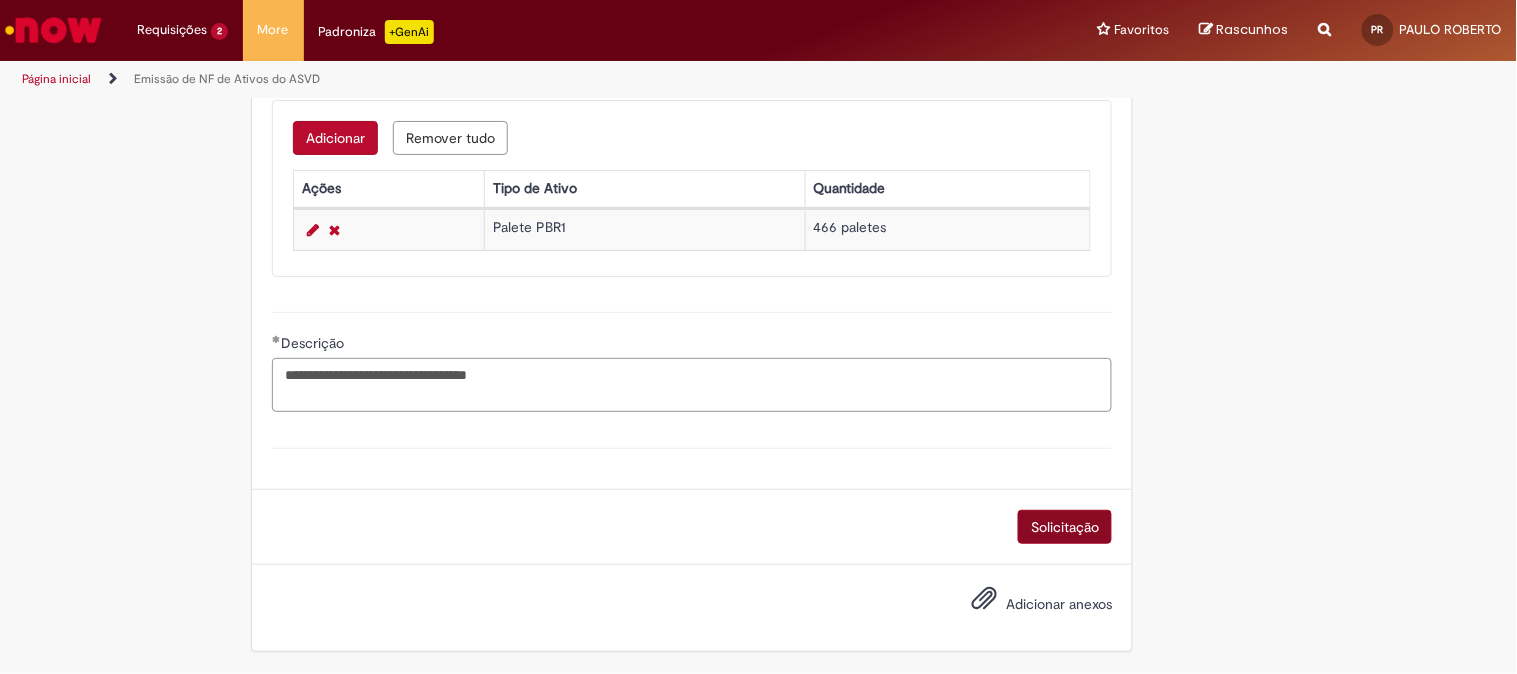 type on "**********" 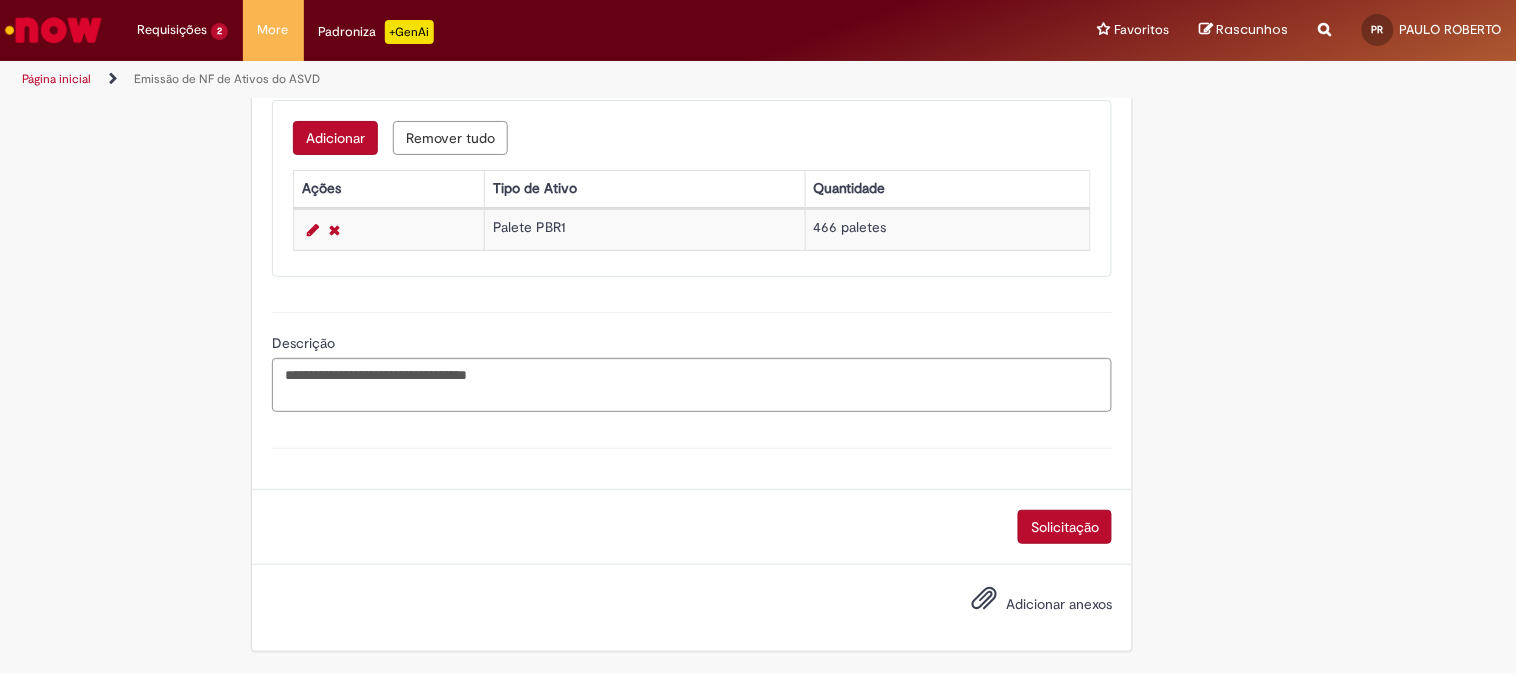 click on "Solicitação" at bounding box center [1065, 527] 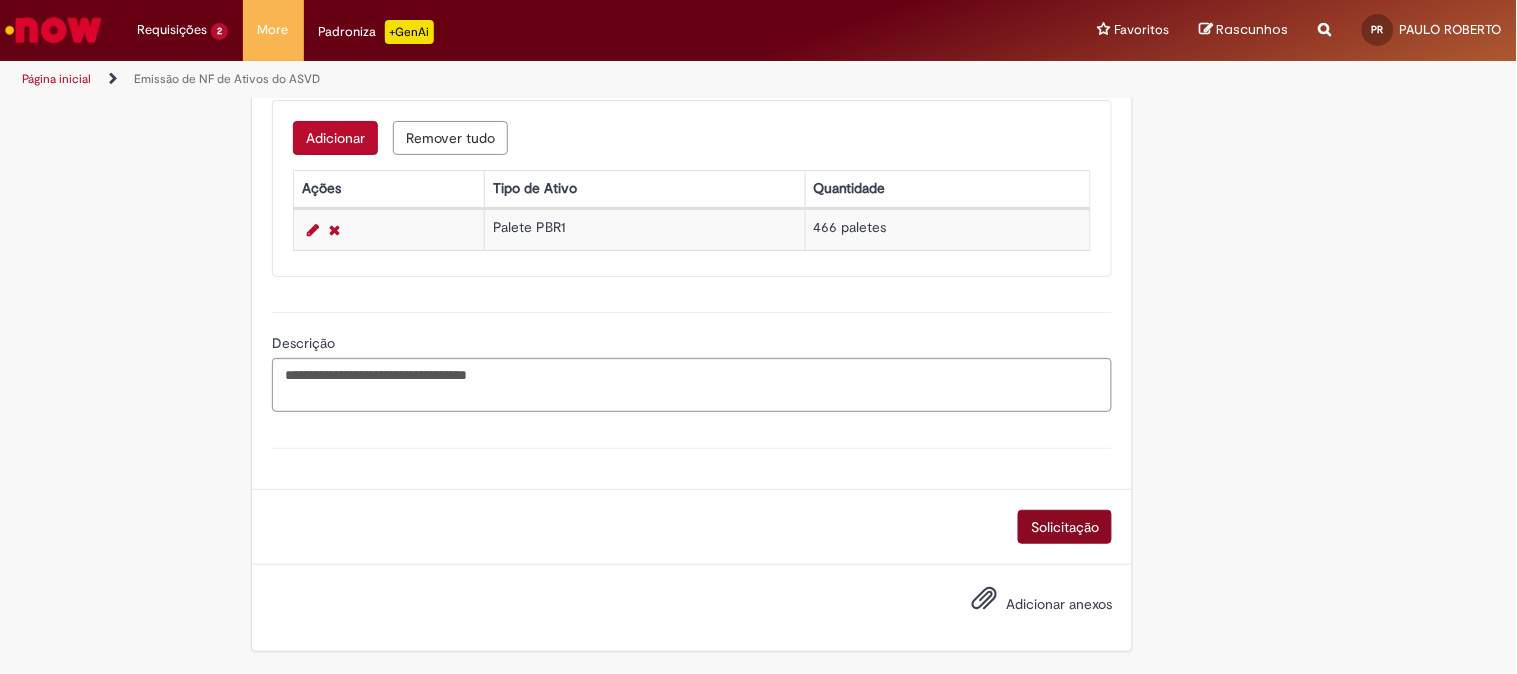 scroll, scrollTop: 1000, scrollLeft: 0, axis: vertical 